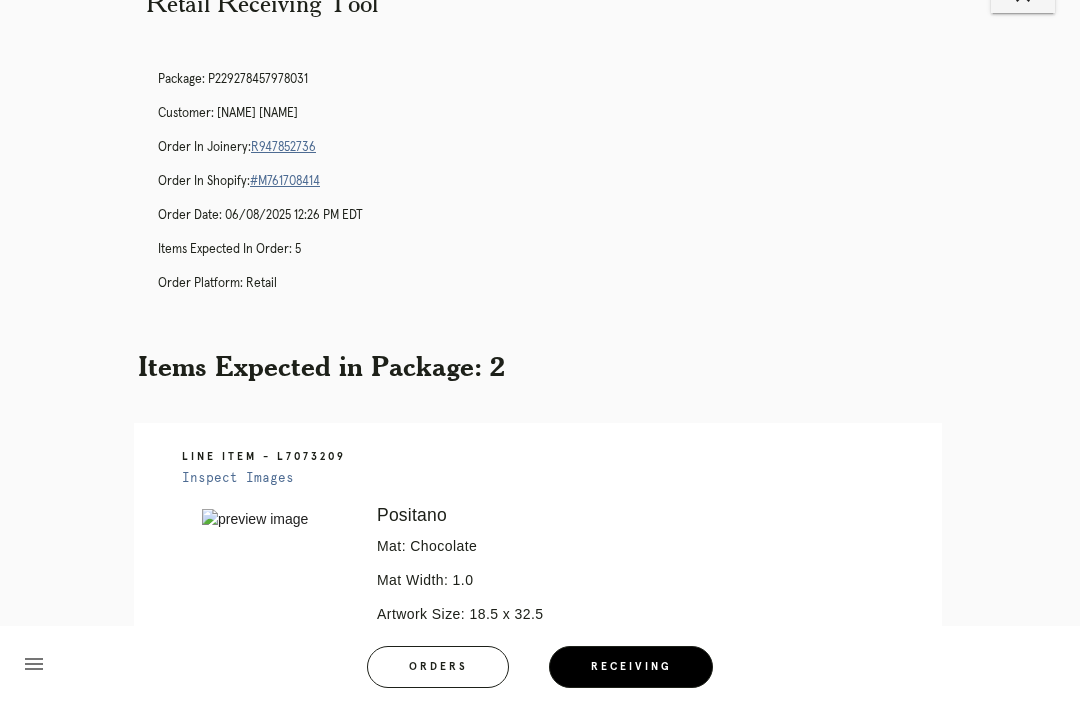 scroll, scrollTop: 0, scrollLeft: 0, axis: both 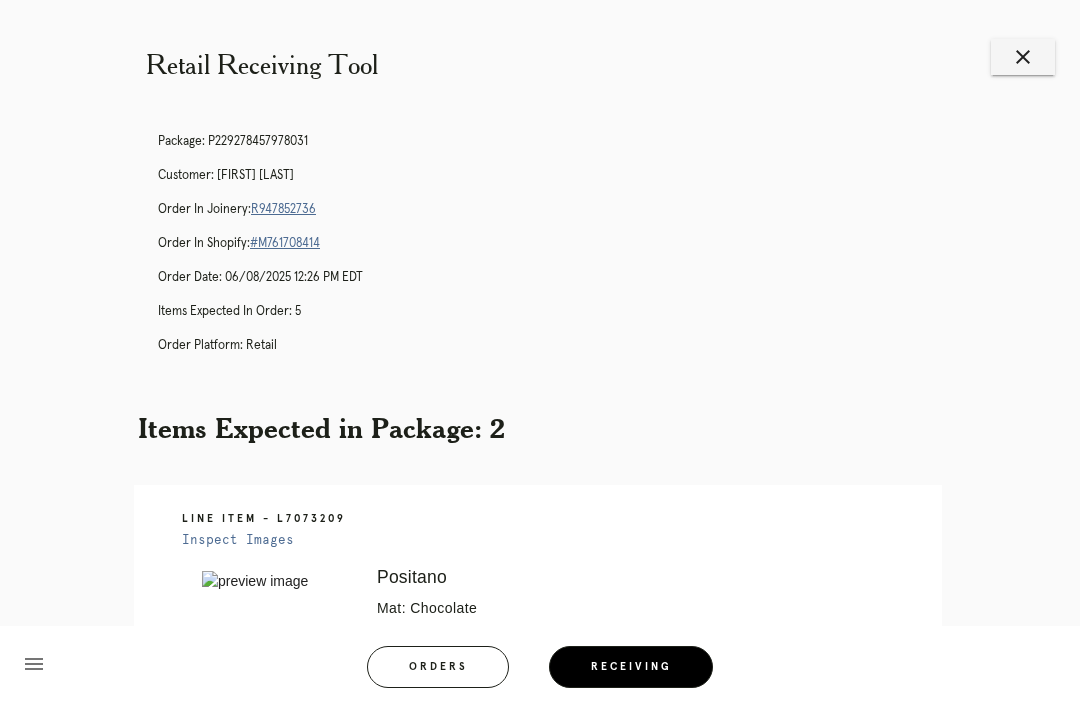click on "Orders" at bounding box center (438, 667) 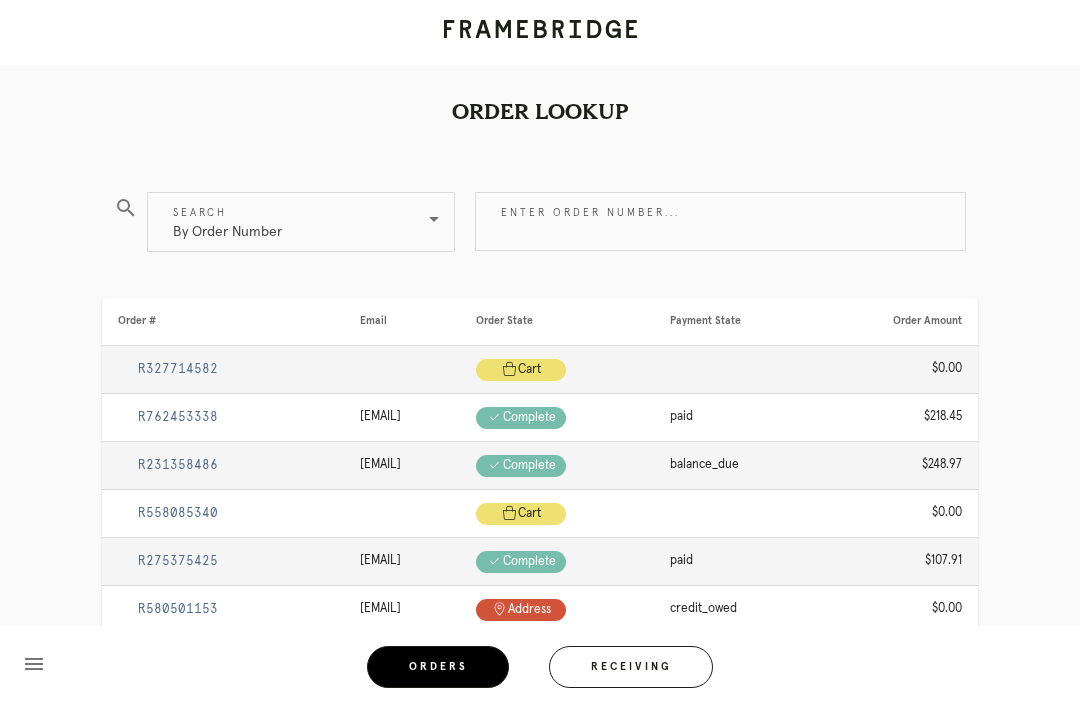 click on "Enter order number..." at bounding box center (720, 221) 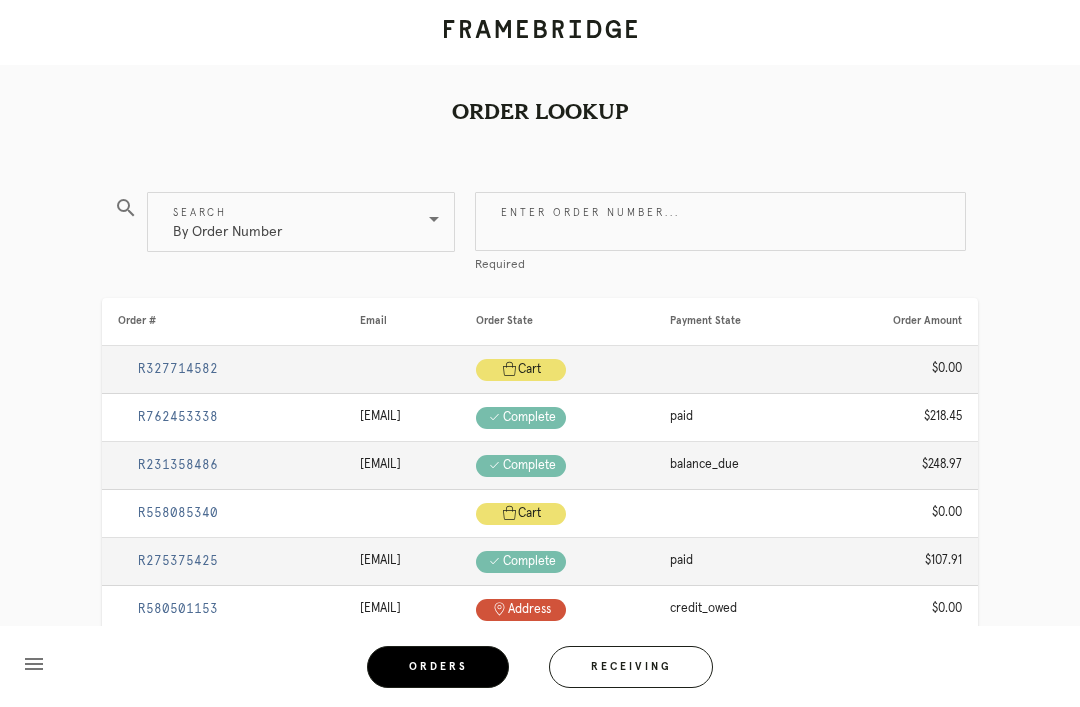 click on "Receiving" at bounding box center [631, 667] 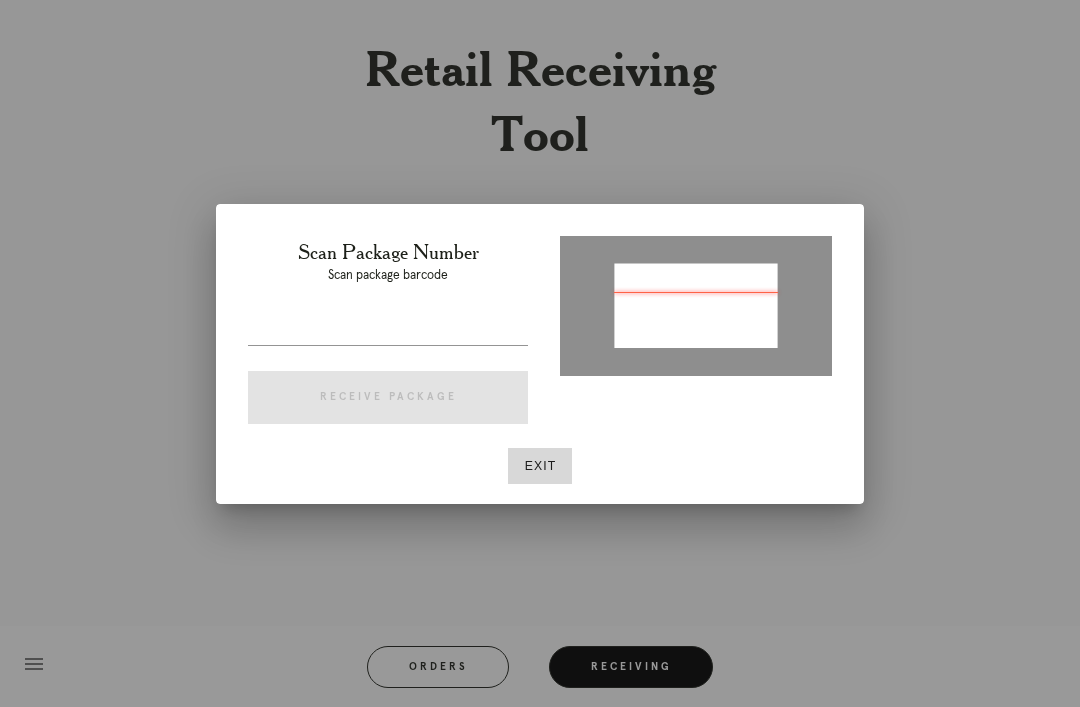 type on "P690128307688889" 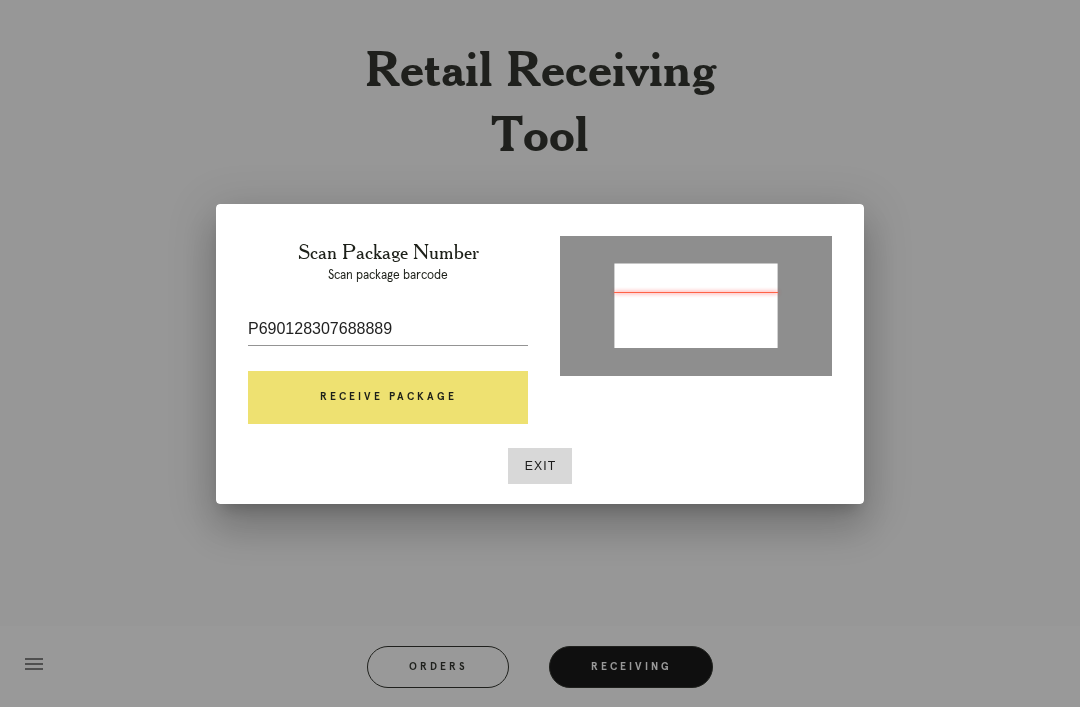 click on "Receive Package" at bounding box center [388, 398] 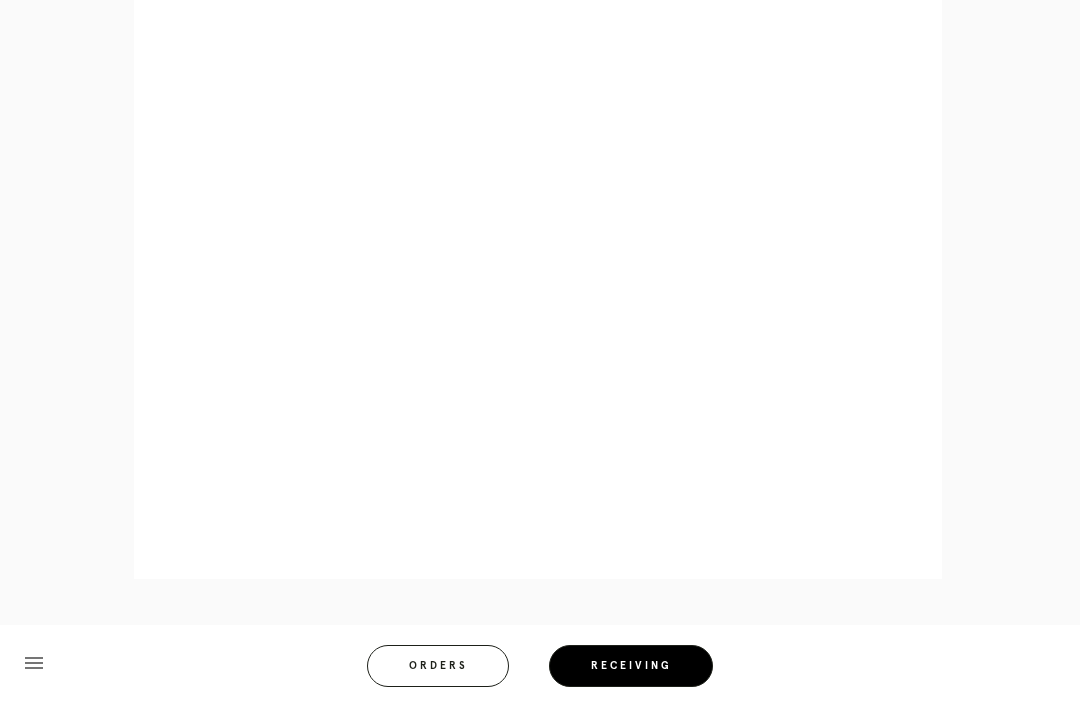 scroll, scrollTop: 990, scrollLeft: 0, axis: vertical 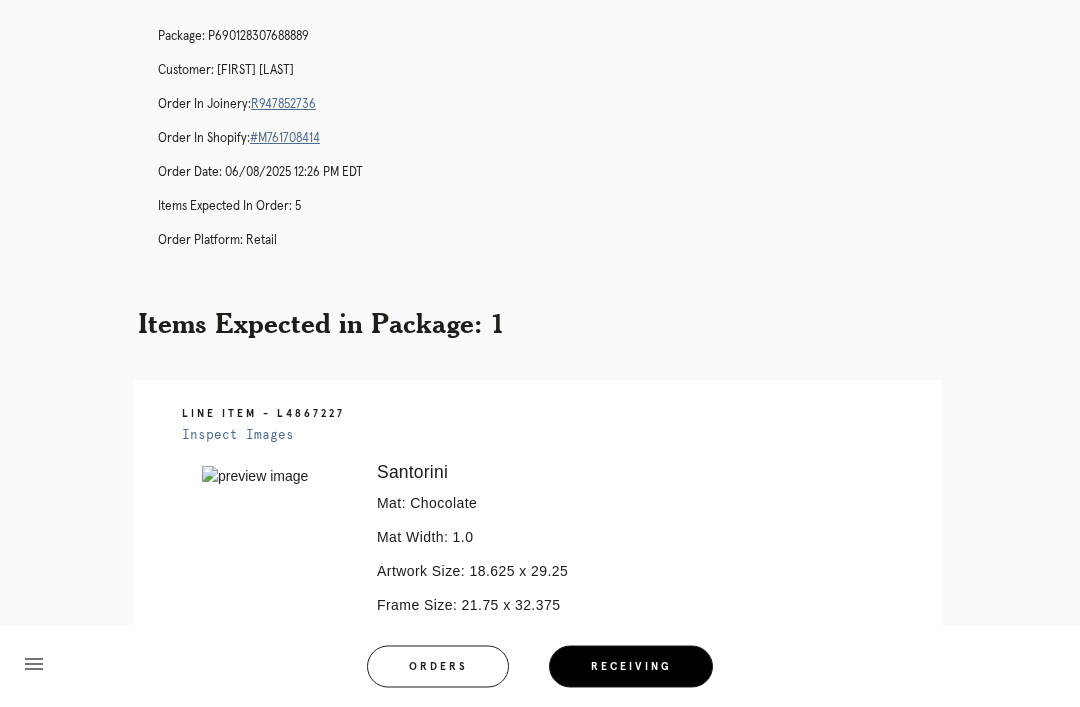 click on "R947852736" at bounding box center (283, 105) 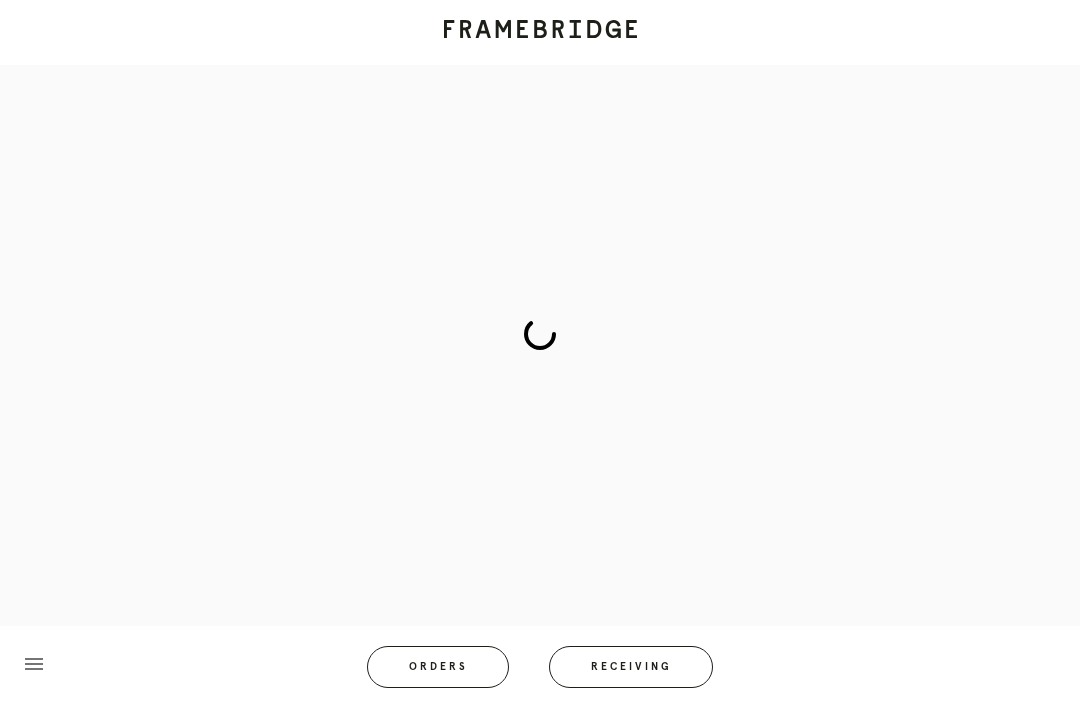 scroll, scrollTop: 0, scrollLeft: 0, axis: both 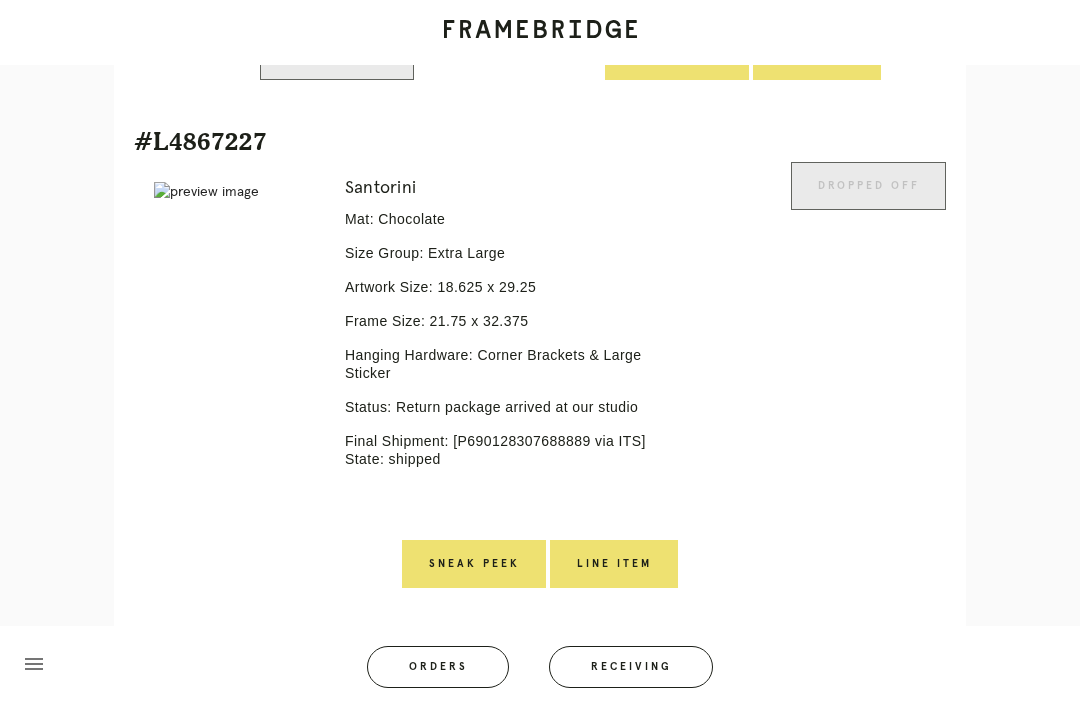 click on "Line Item" at bounding box center [614, 564] 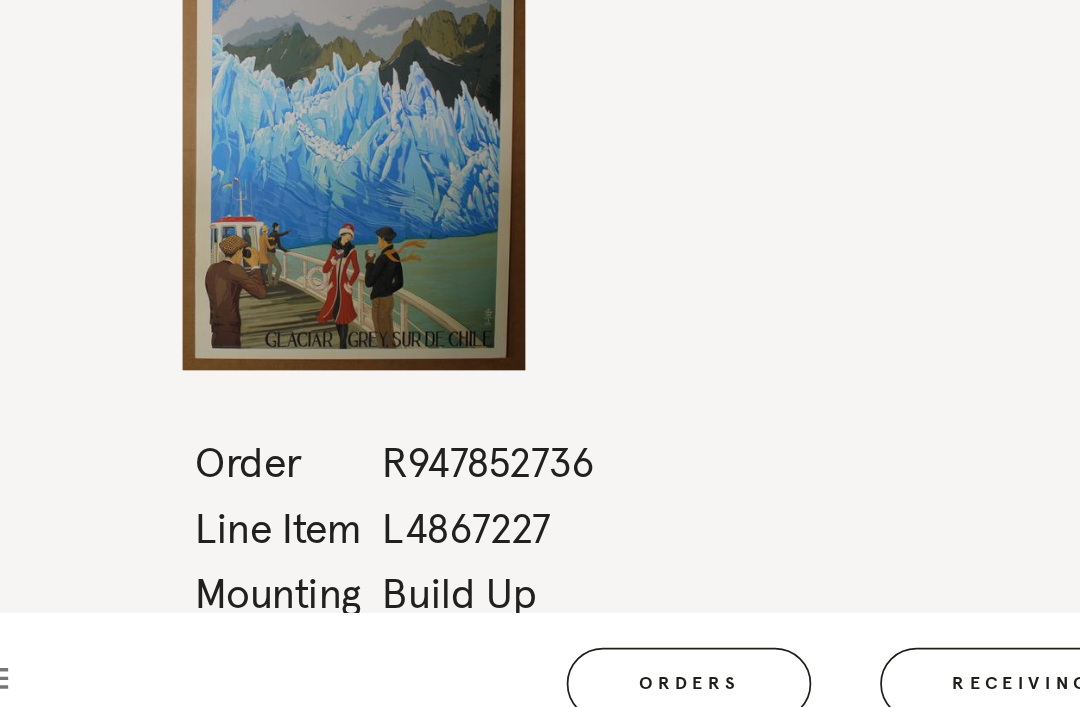 scroll, scrollTop: 0, scrollLeft: 0, axis: both 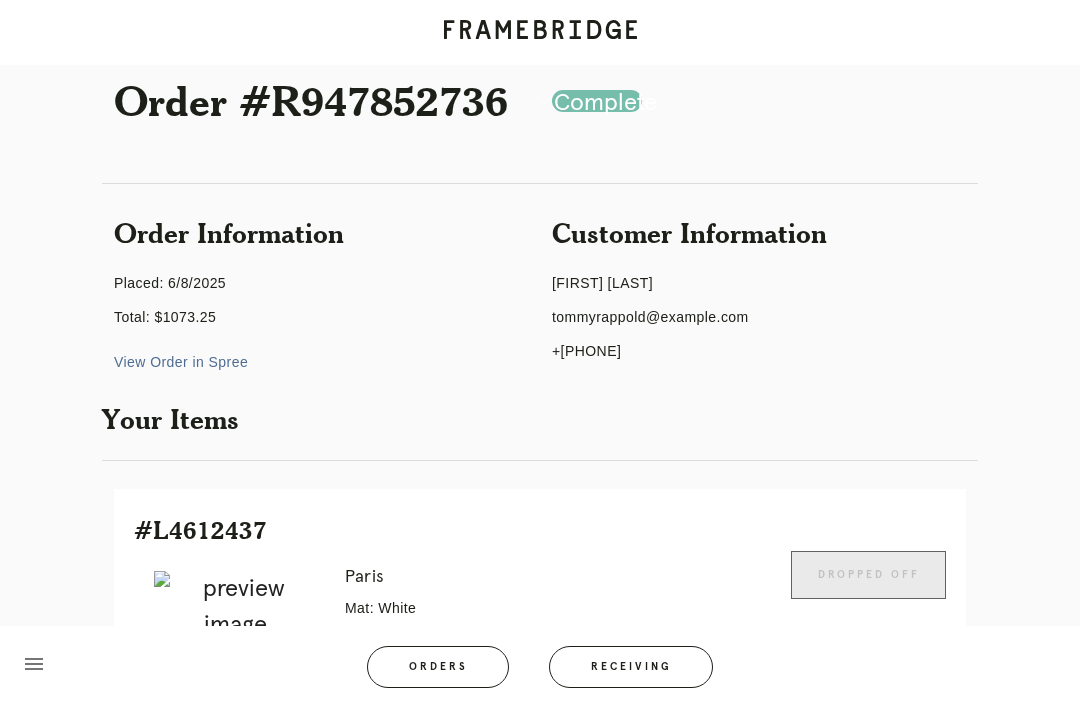 click on "Receiving" at bounding box center (631, 667) 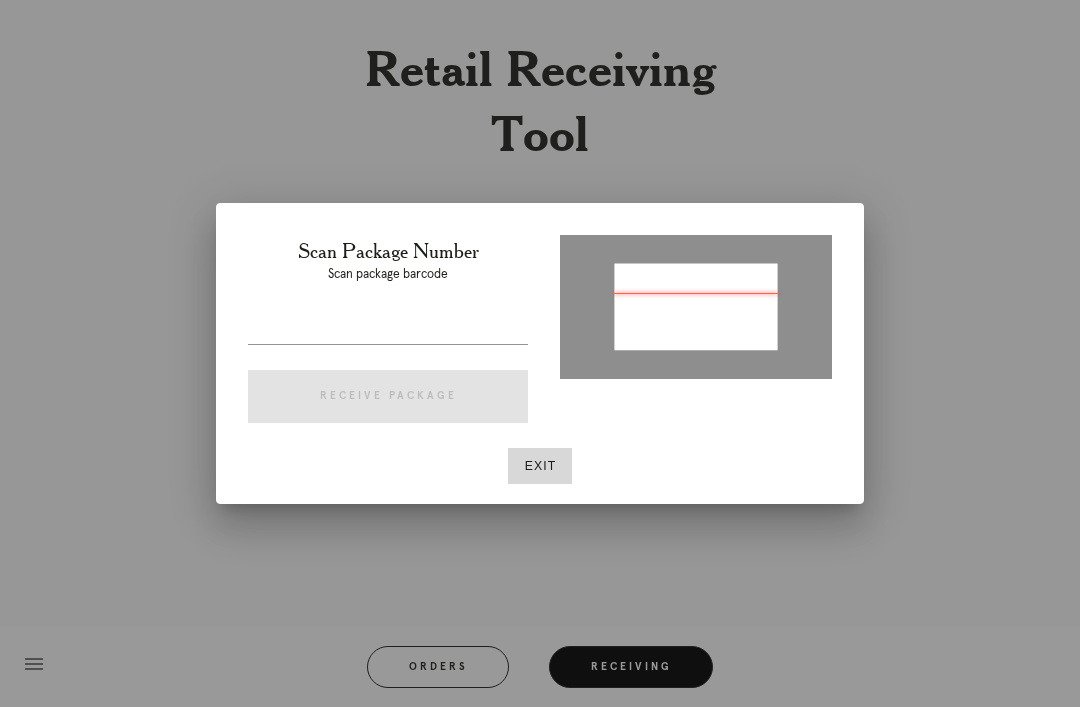 type on "P683874868039844" 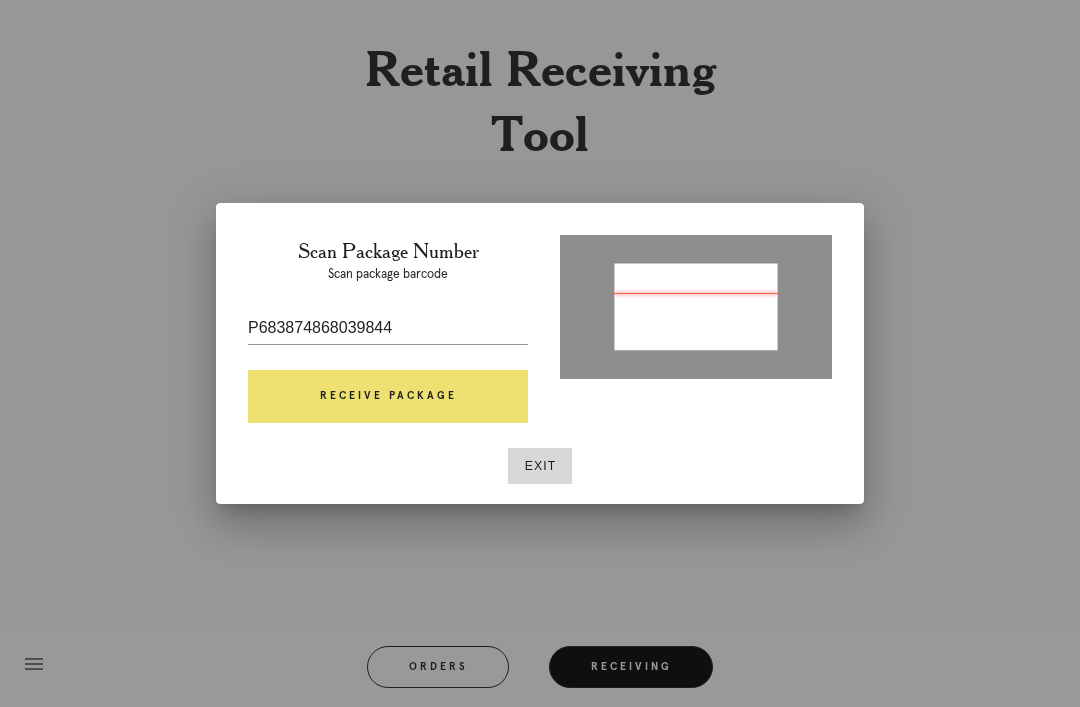 click on "Receive Package" at bounding box center [388, 397] 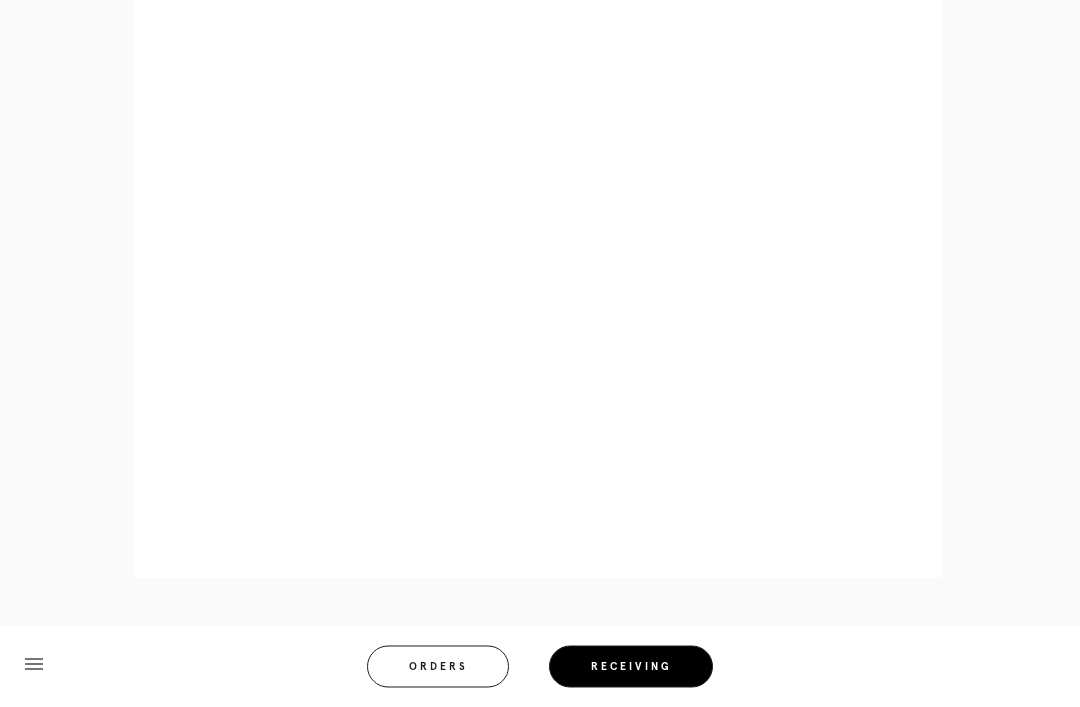 scroll, scrollTop: 872, scrollLeft: 0, axis: vertical 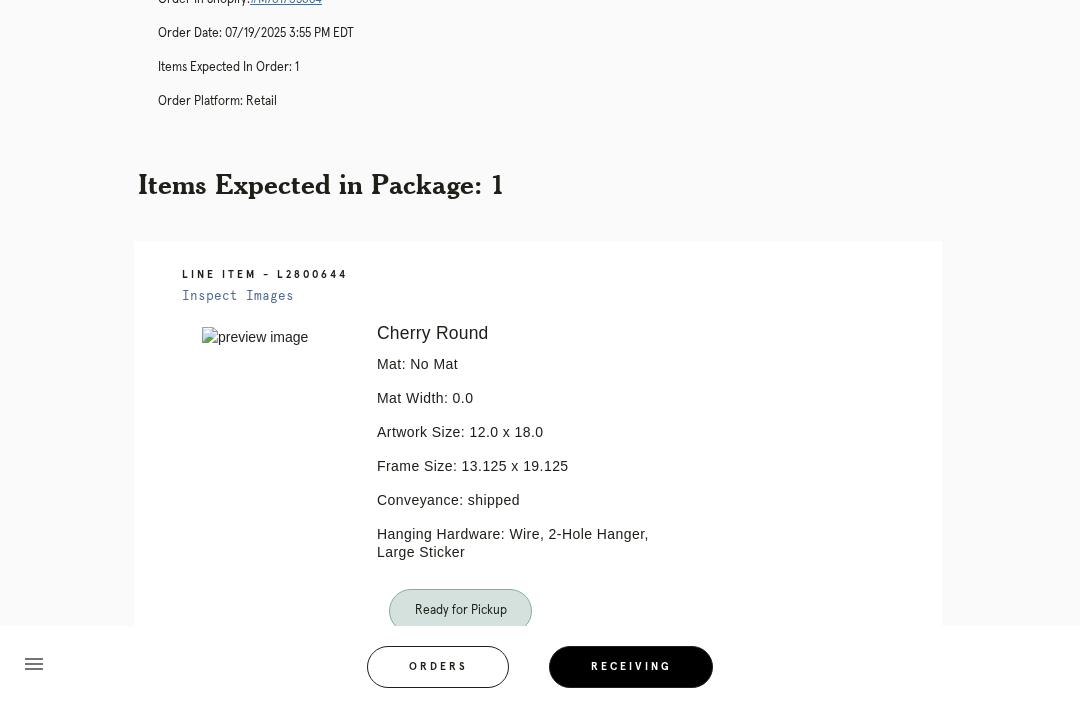 click on "Receiving" at bounding box center (631, 667) 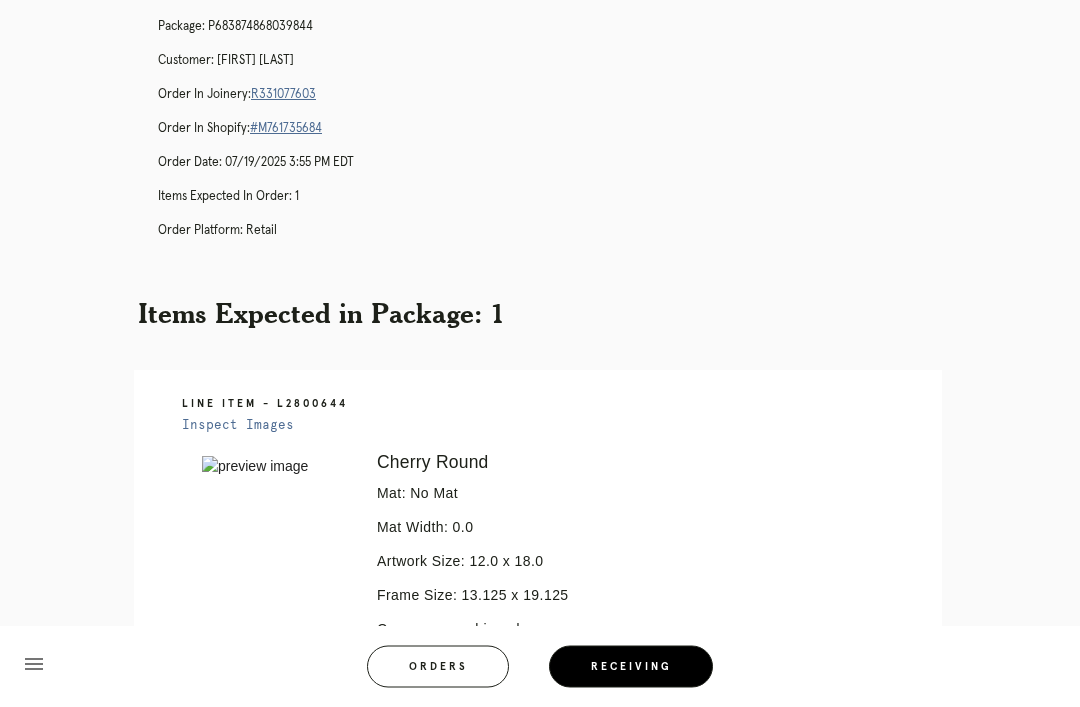 scroll, scrollTop: 0, scrollLeft: 0, axis: both 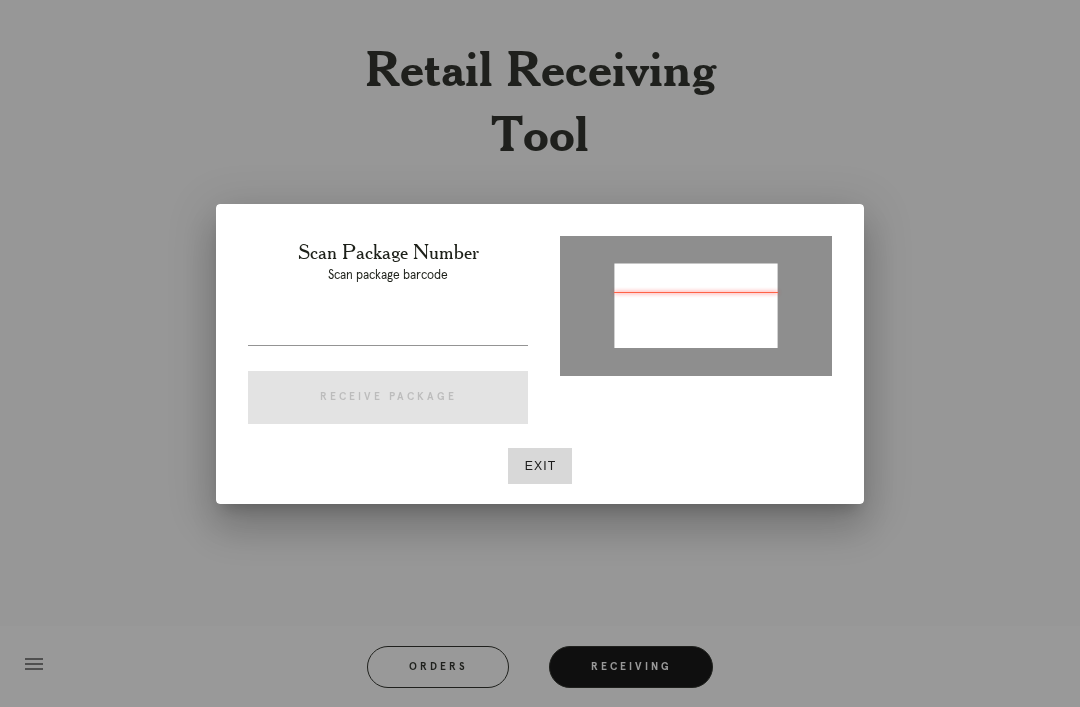 type on "P825259118286906" 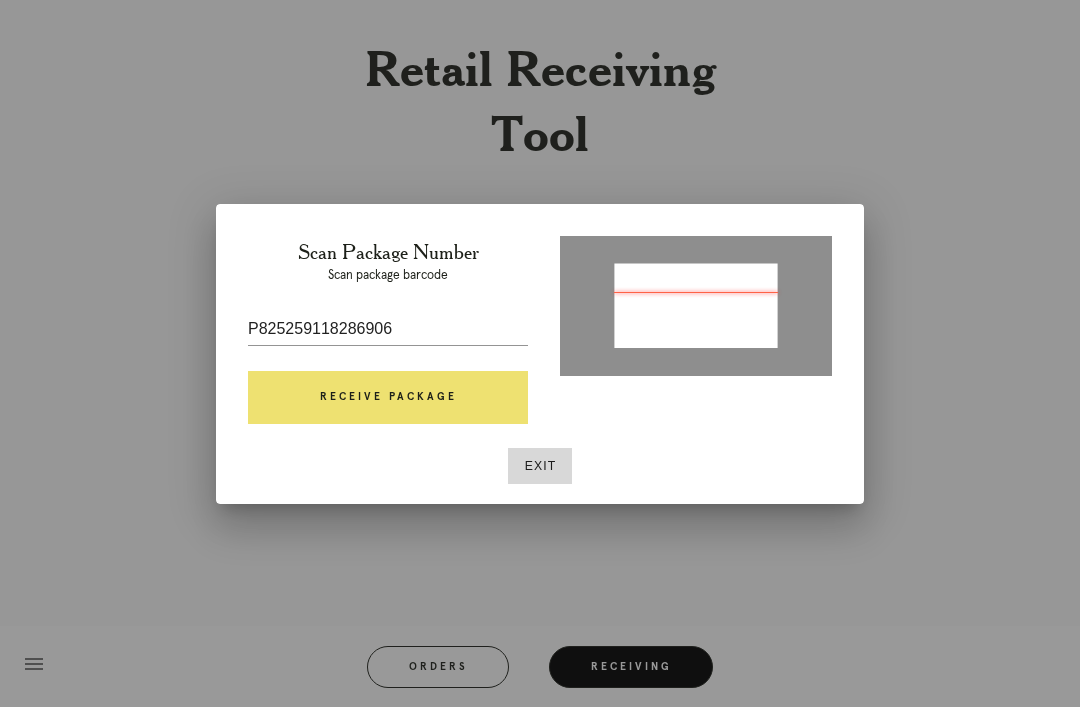 click on "Receive Package" at bounding box center [388, 398] 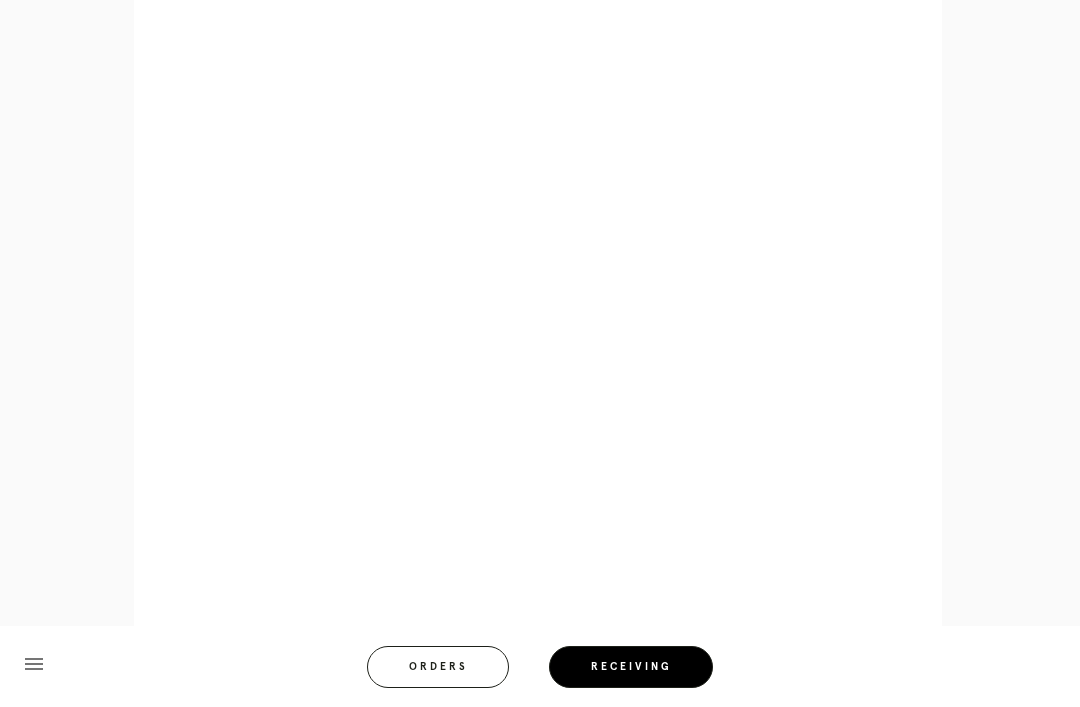 scroll, scrollTop: 964, scrollLeft: 0, axis: vertical 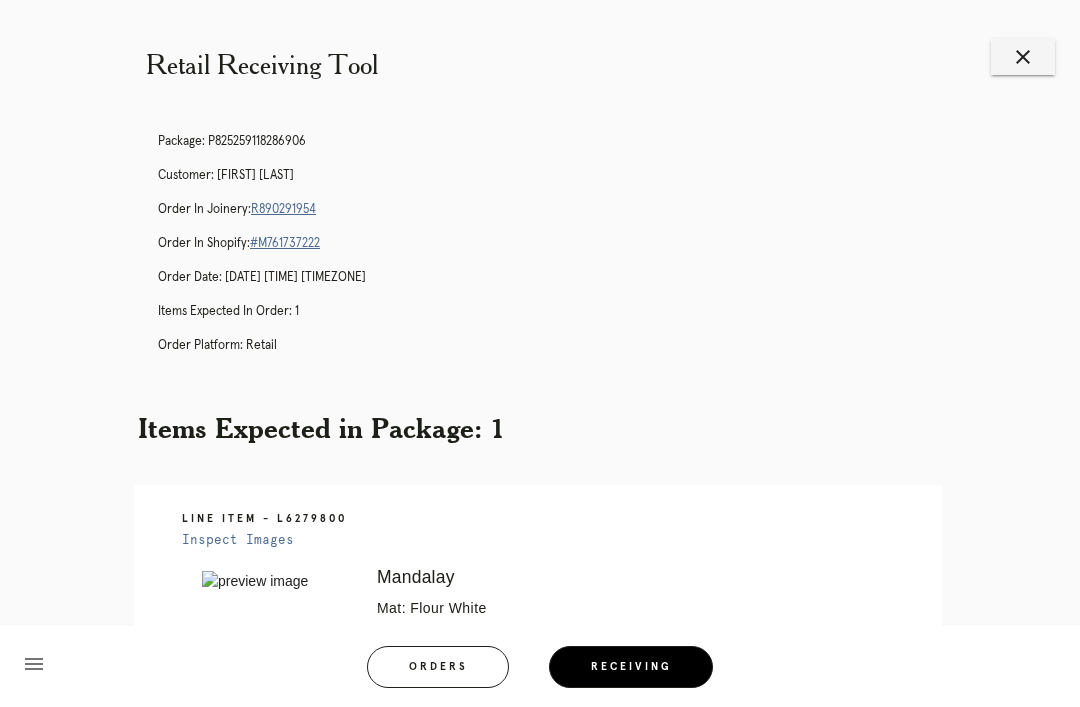 click on "Receiving" at bounding box center (631, 667) 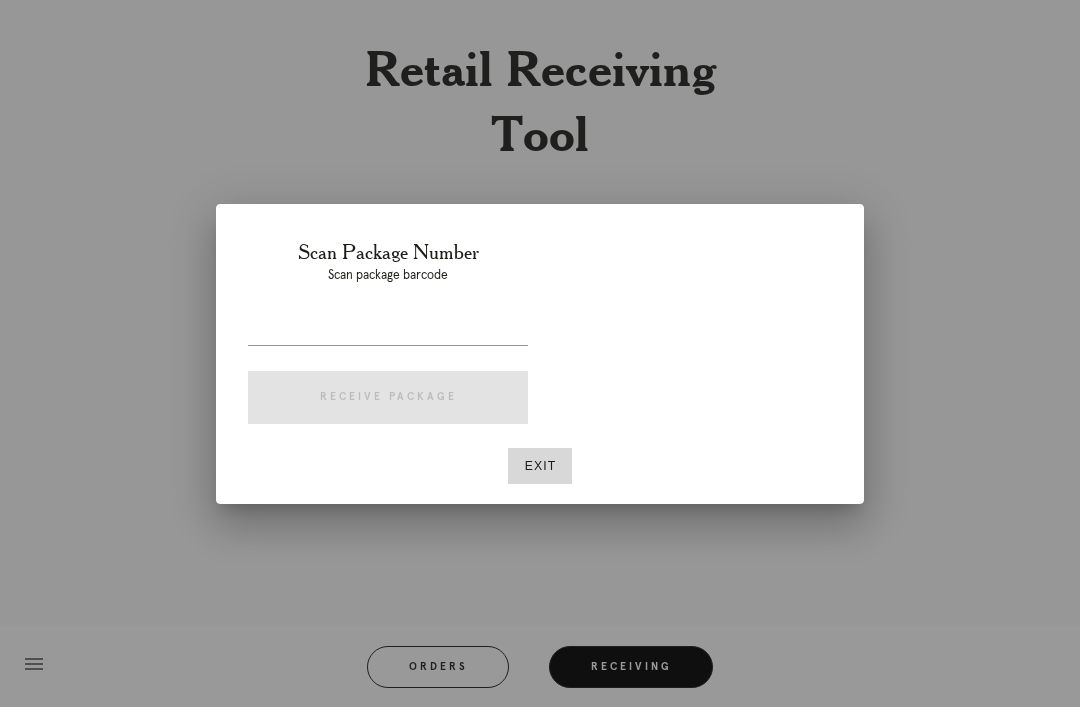 scroll, scrollTop: 0, scrollLeft: 0, axis: both 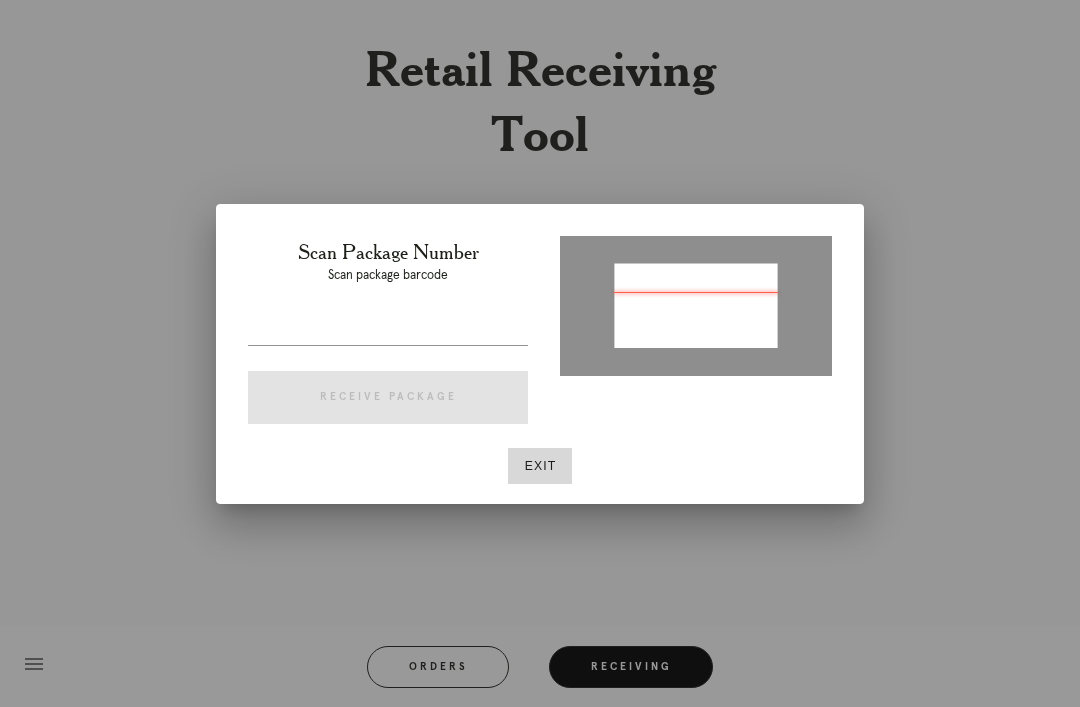 type on "P176612226197047" 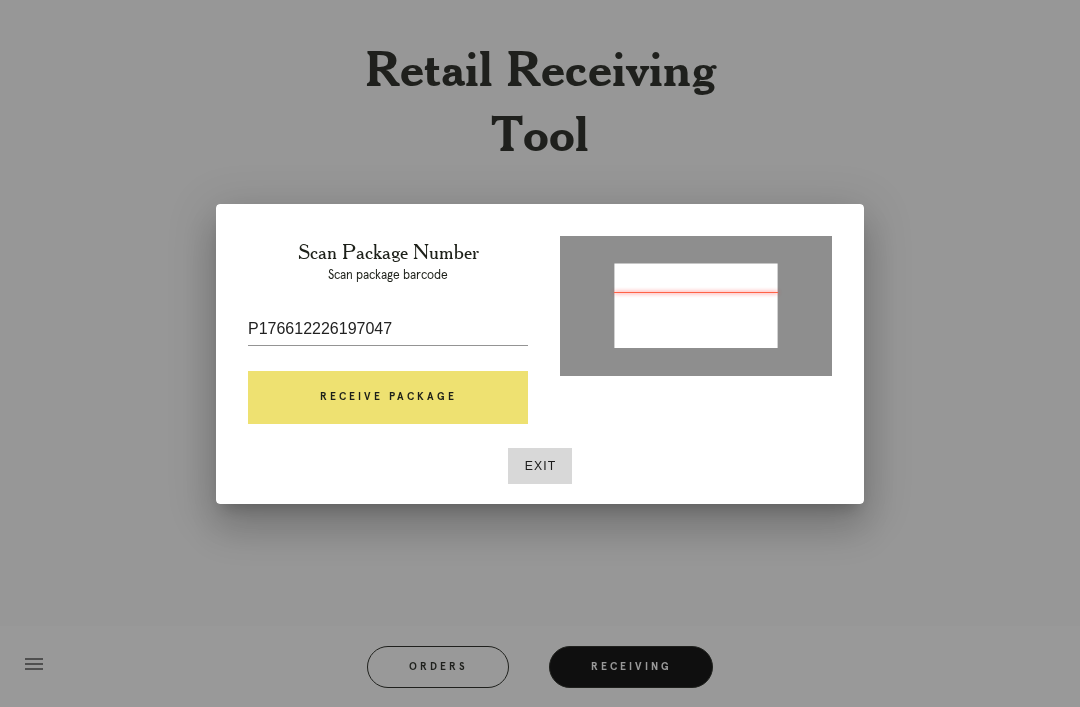 click on "Receive Package" at bounding box center [388, 398] 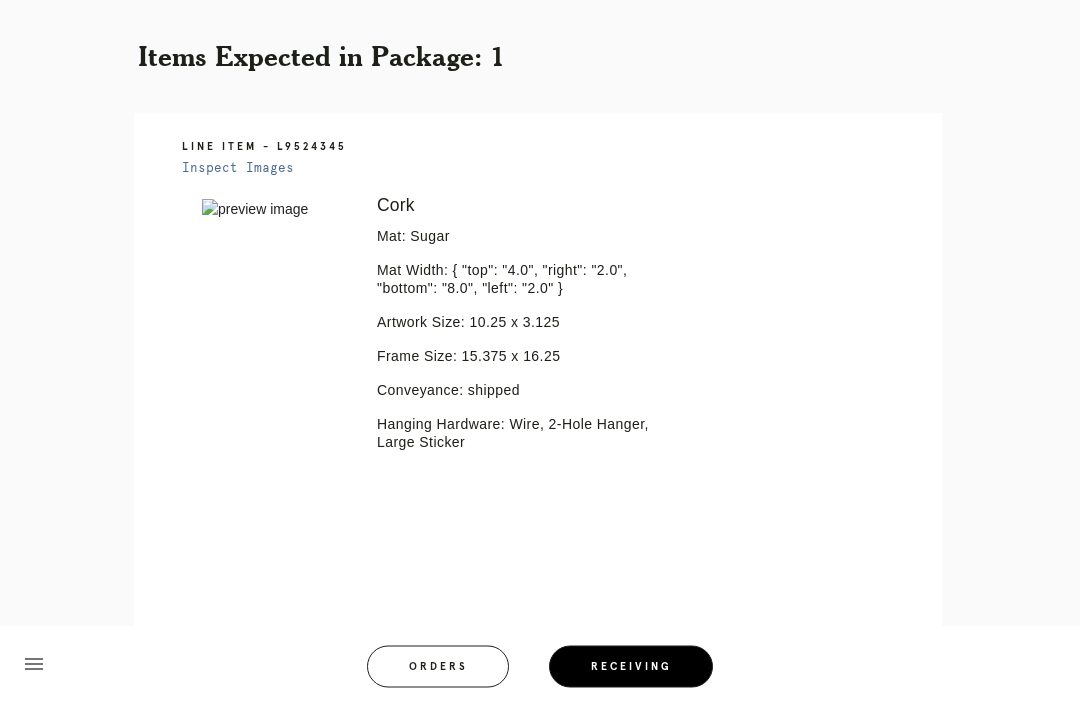 scroll, scrollTop: 400, scrollLeft: 0, axis: vertical 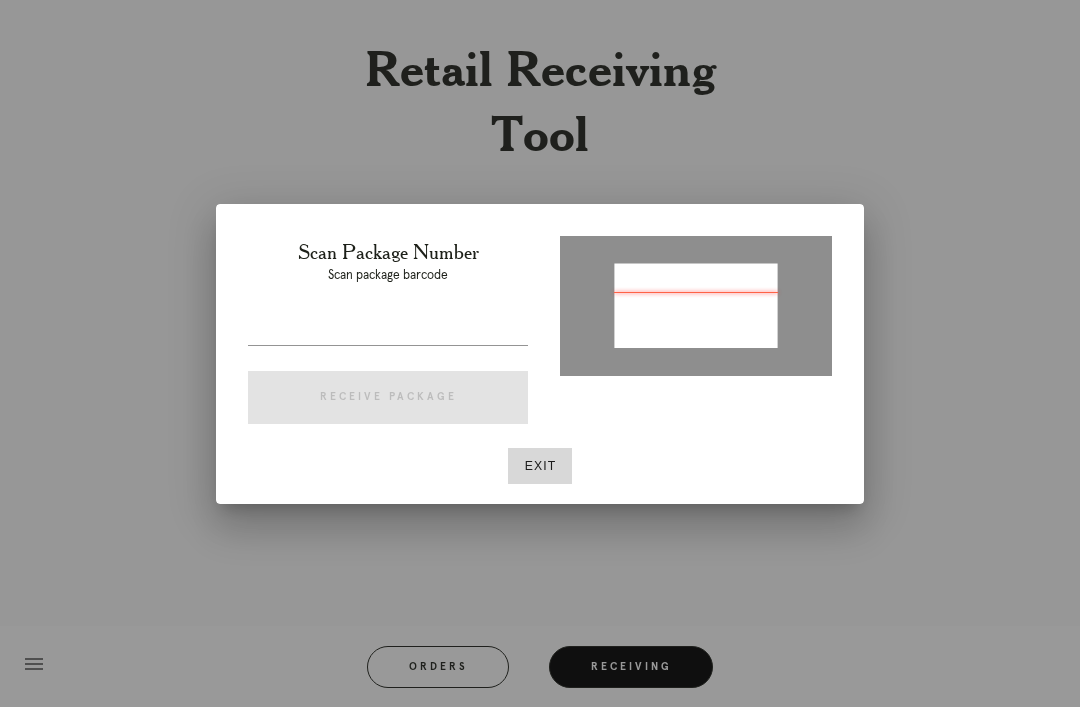 type on "123428510670811" 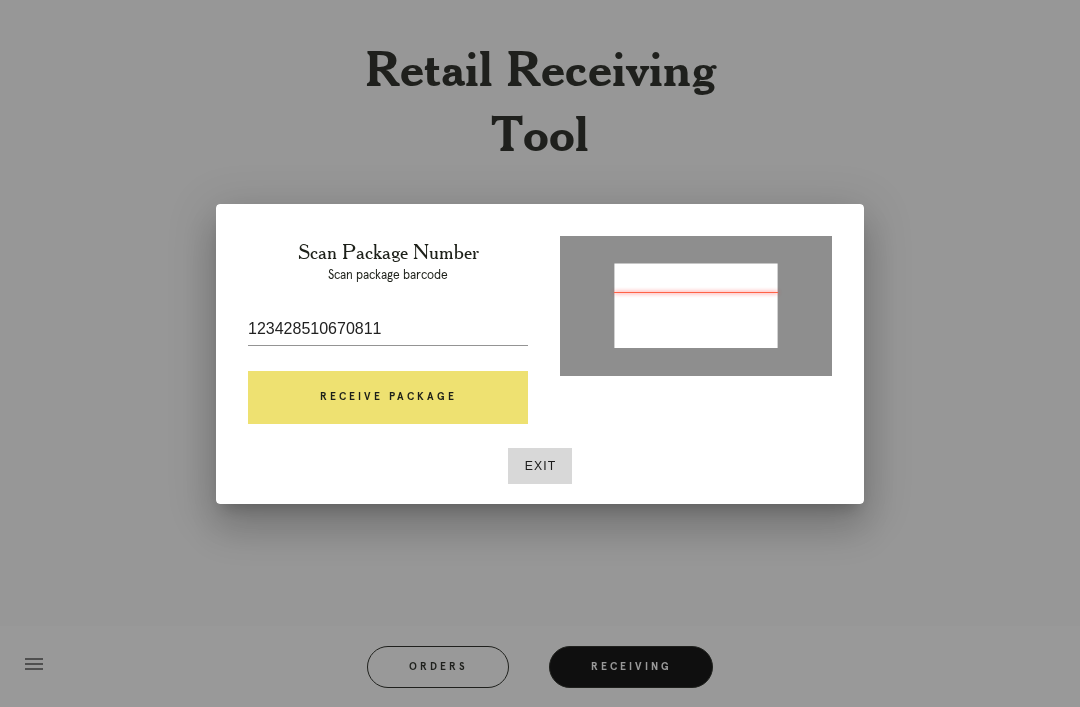 click on "Receive Package" at bounding box center [388, 398] 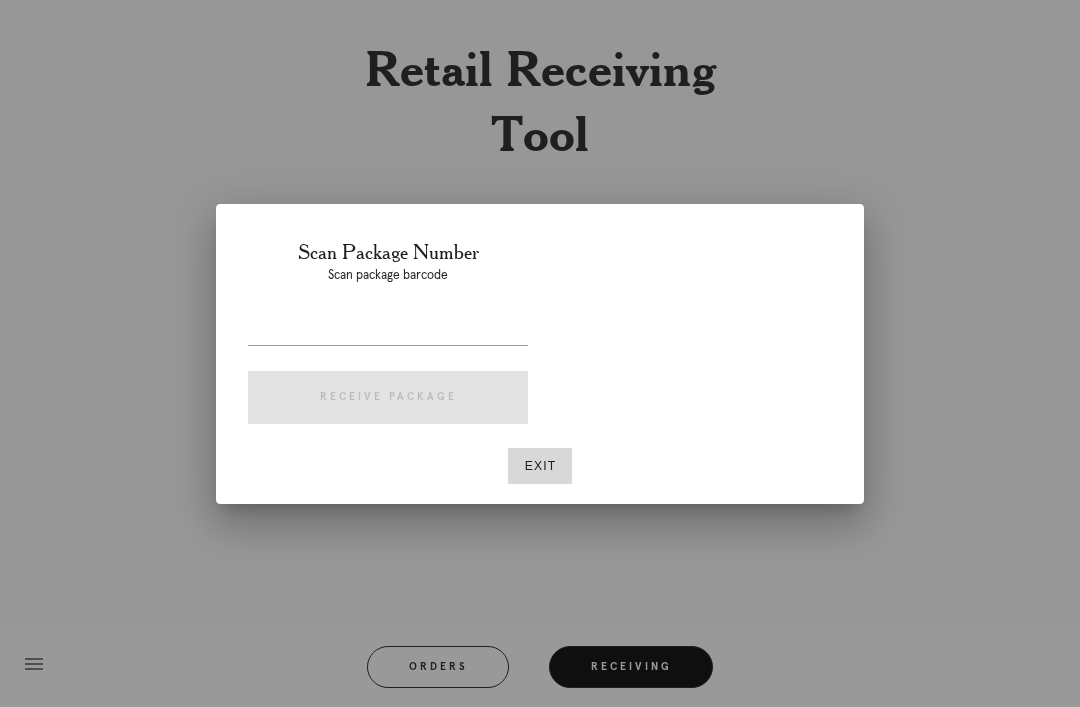 scroll, scrollTop: 64, scrollLeft: 0, axis: vertical 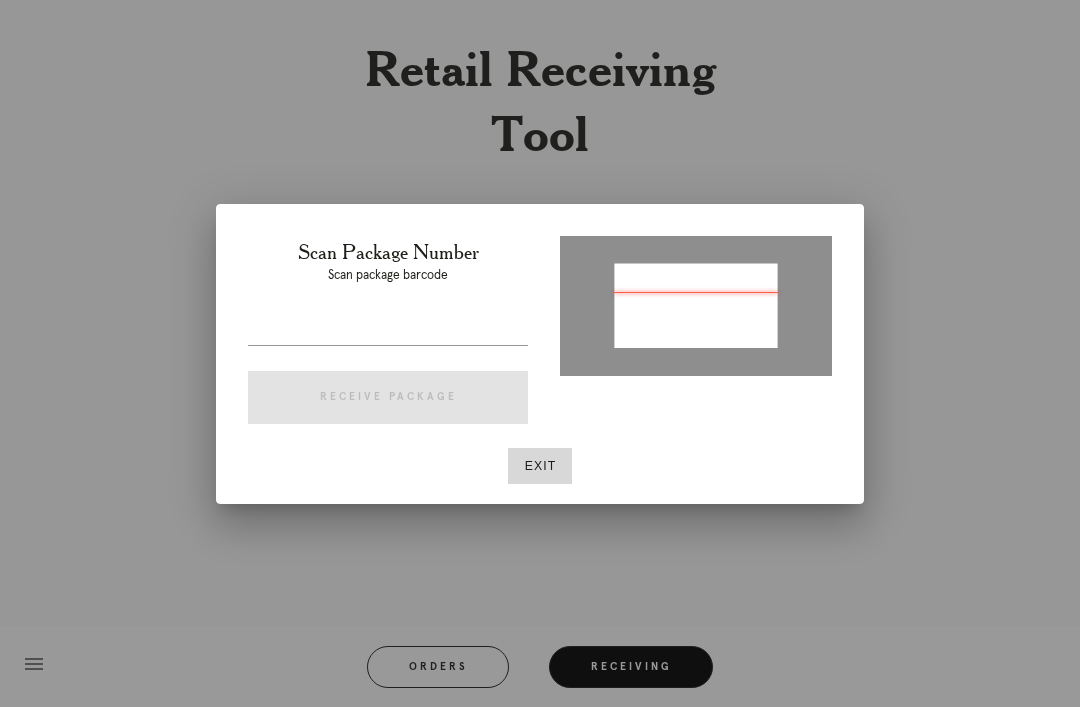 type on "P176612226197047" 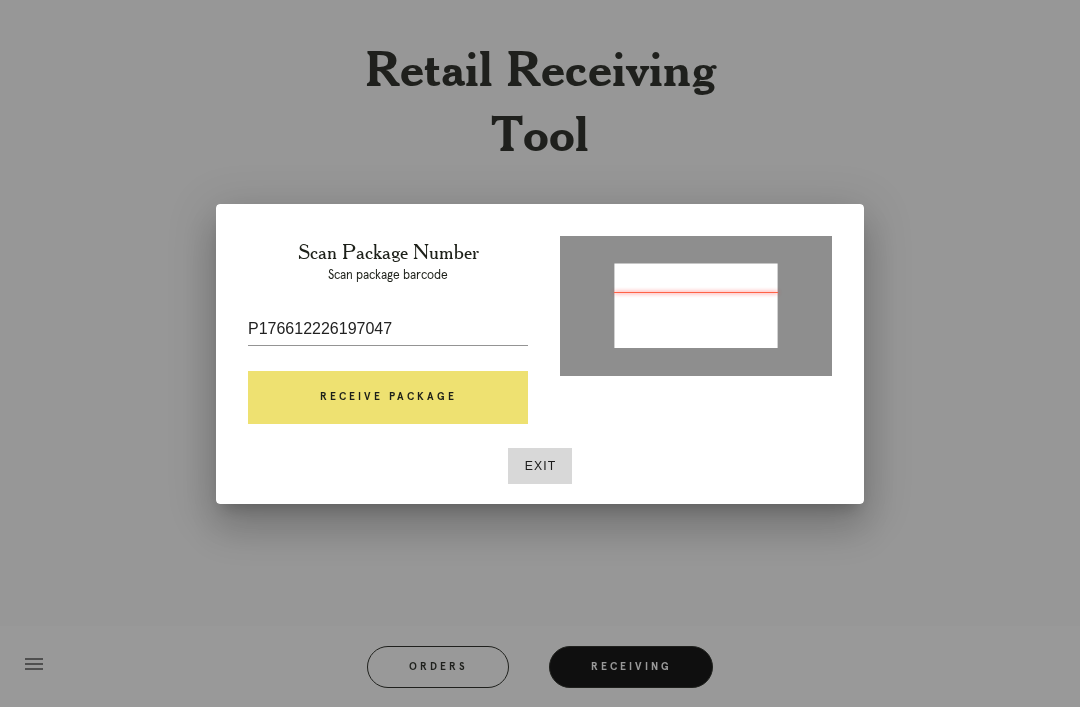 click on "Receive Package" at bounding box center [388, 398] 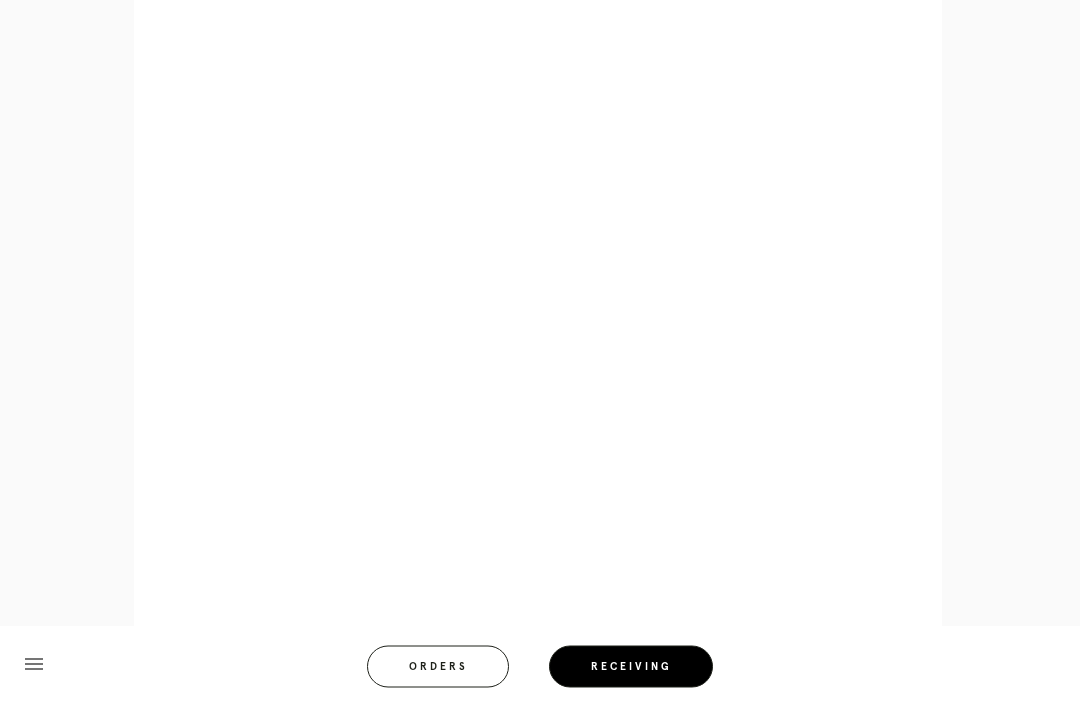 scroll, scrollTop: 876, scrollLeft: 0, axis: vertical 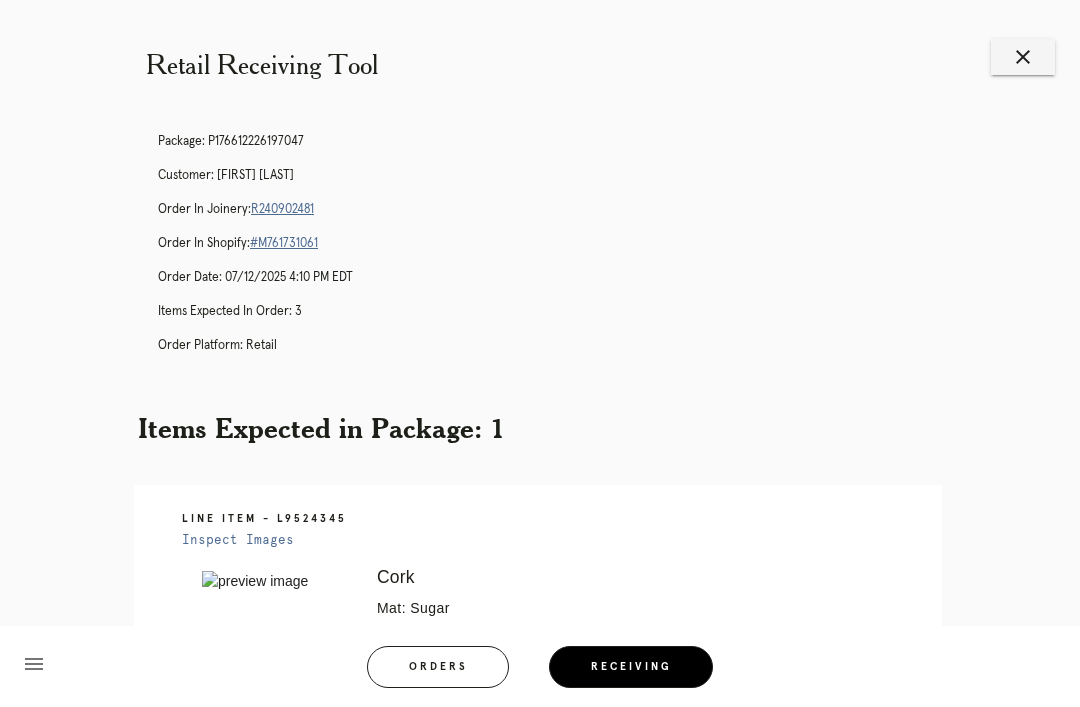 click on "Receiving" at bounding box center [631, 667] 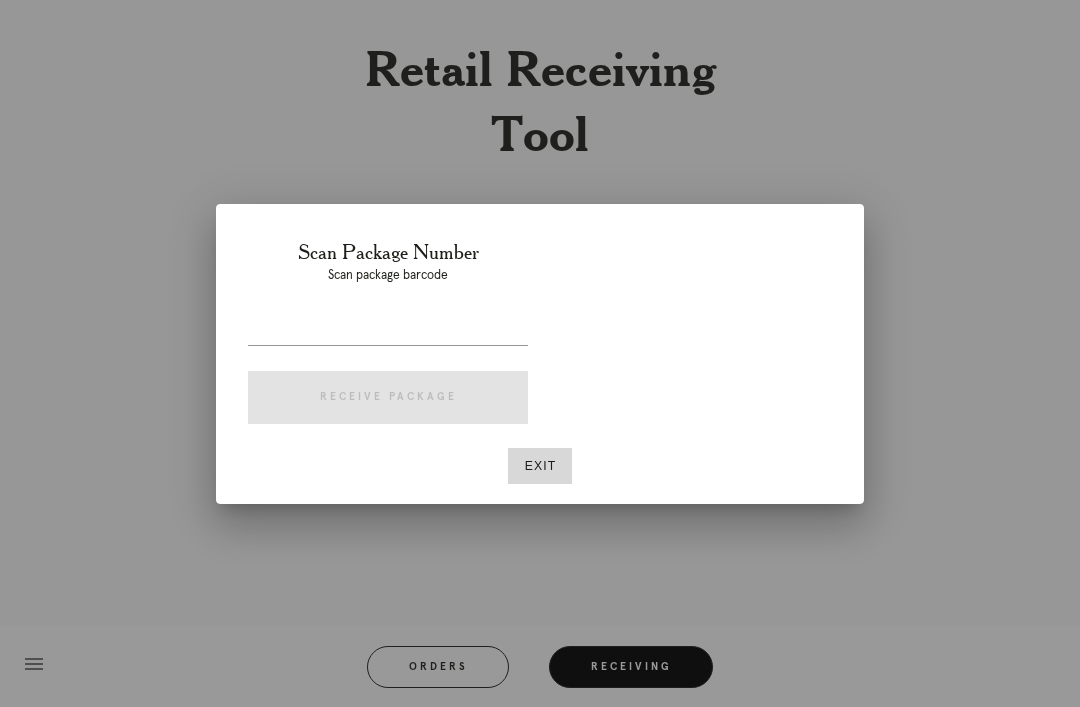 scroll, scrollTop: 0, scrollLeft: 0, axis: both 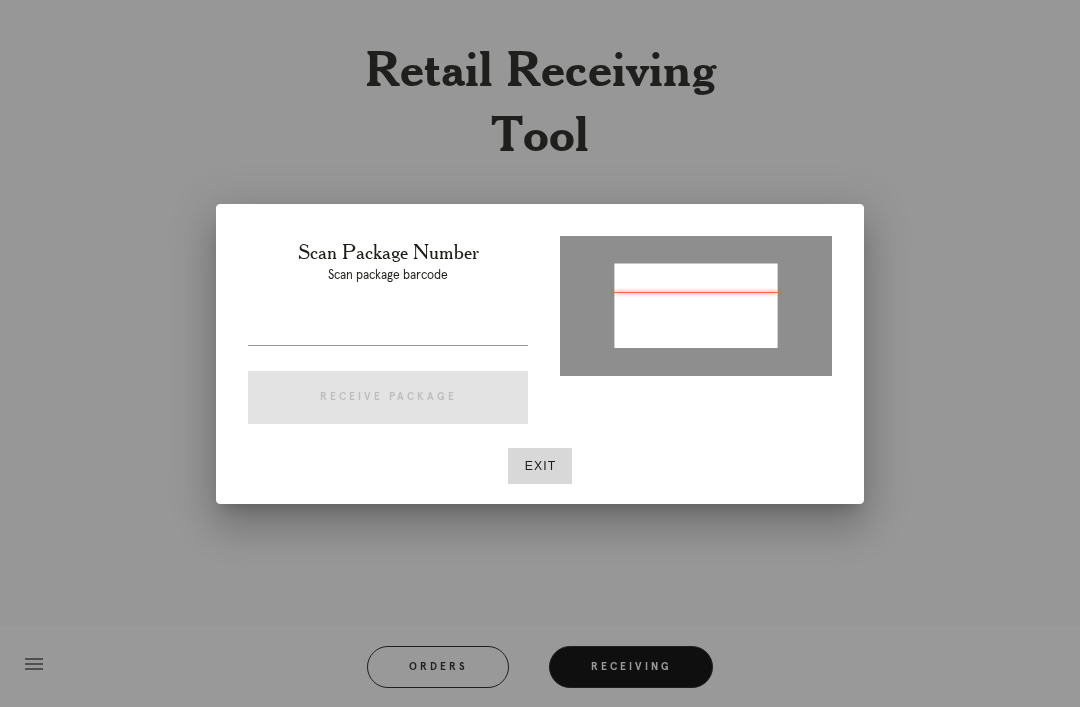 click at bounding box center (696, 304) 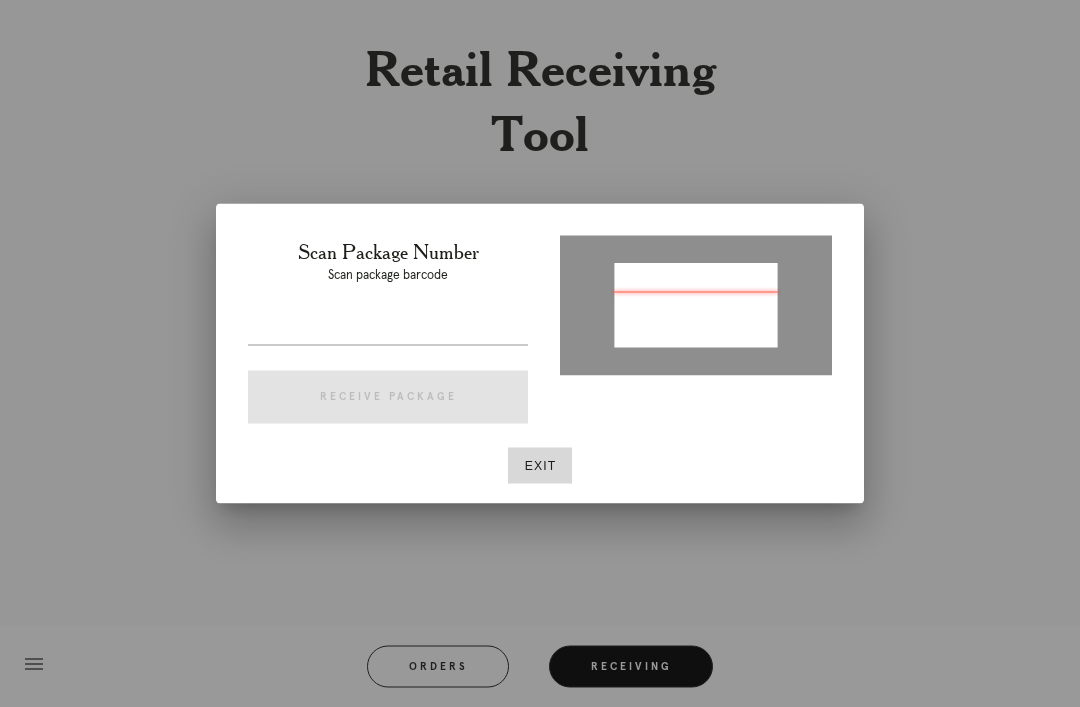 click at bounding box center [696, 304] 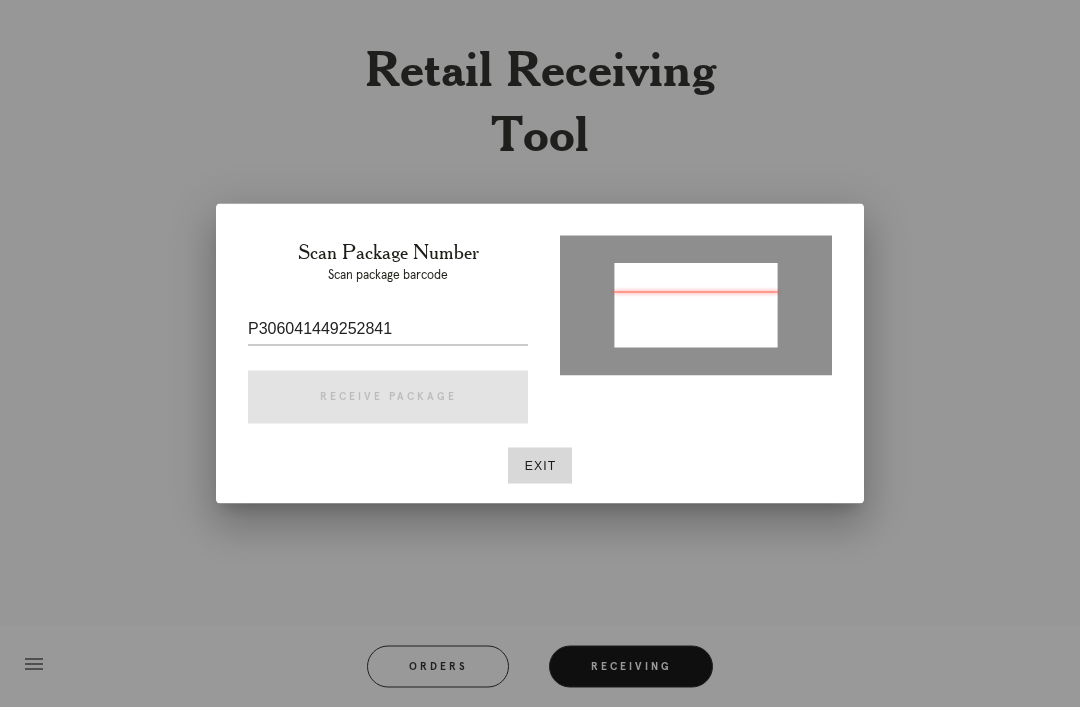 scroll, scrollTop: 3, scrollLeft: 0, axis: vertical 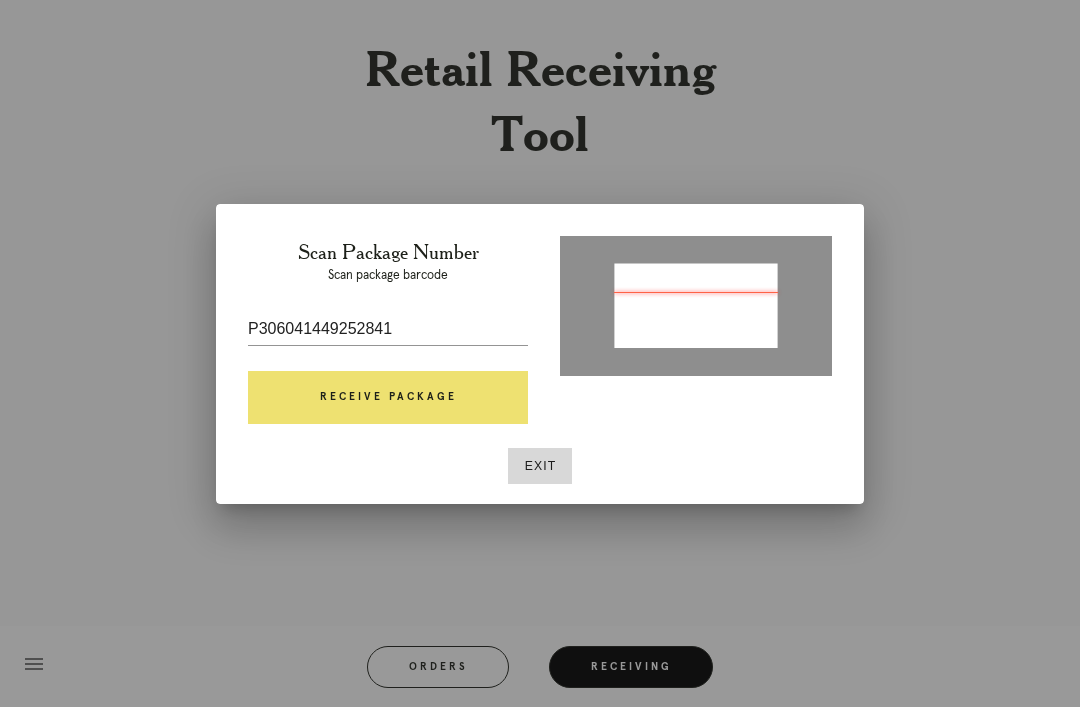 click on "Receive Package" at bounding box center [388, 398] 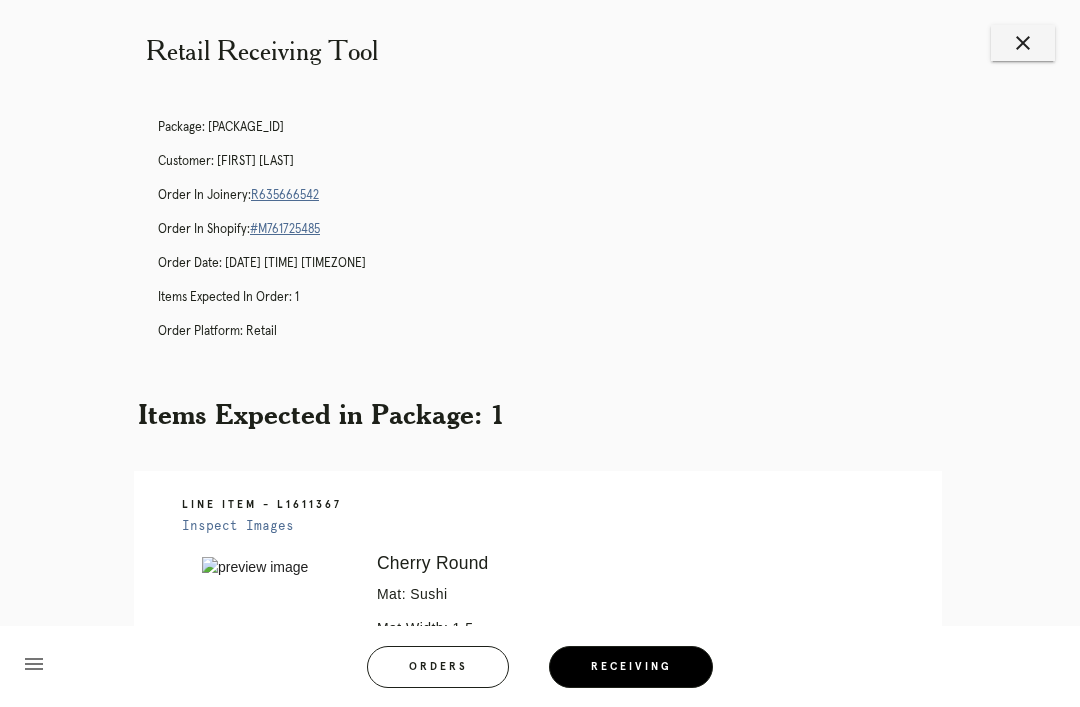 scroll, scrollTop: 10, scrollLeft: 0, axis: vertical 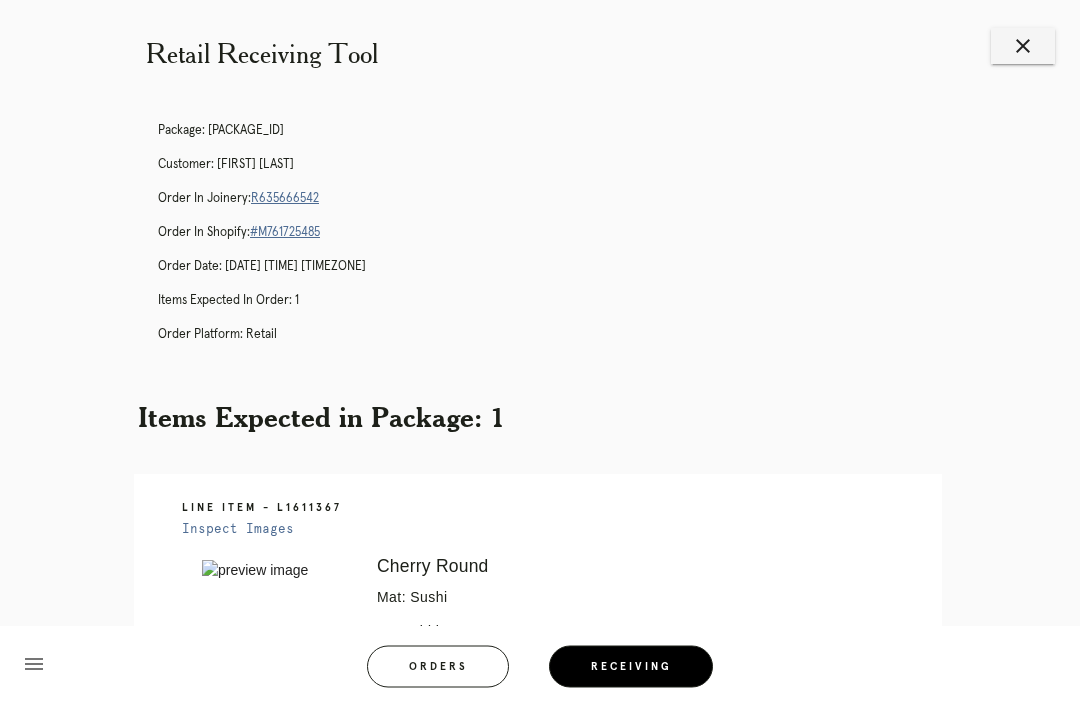 click on "Package: P306041449252841   Customer: Courtney Trucksess
Order in Joinery:
R635666542
Order in Shopify:
#M761725485
Order Date:
07/02/2025 11:56 AM EDT
Items Expected in Order: 1   Order Platform: retail" at bounding box center [560, 242] 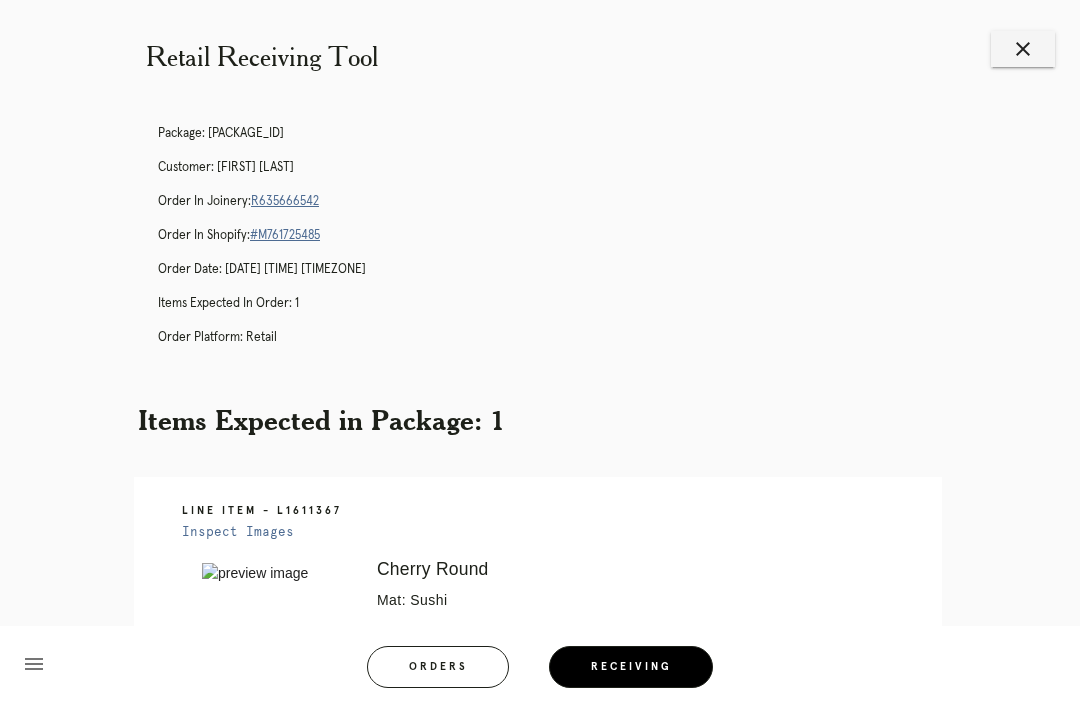 scroll, scrollTop: 0, scrollLeft: 0, axis: both 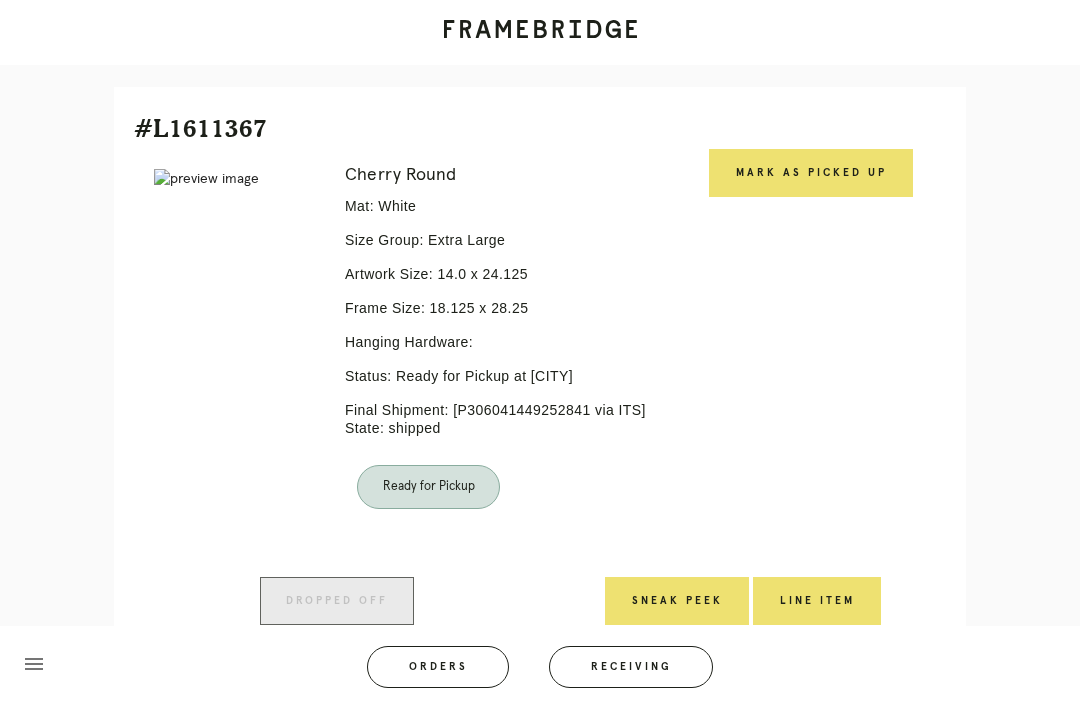 click on "Mark as Picked Up" at bounding box center (811, 173) 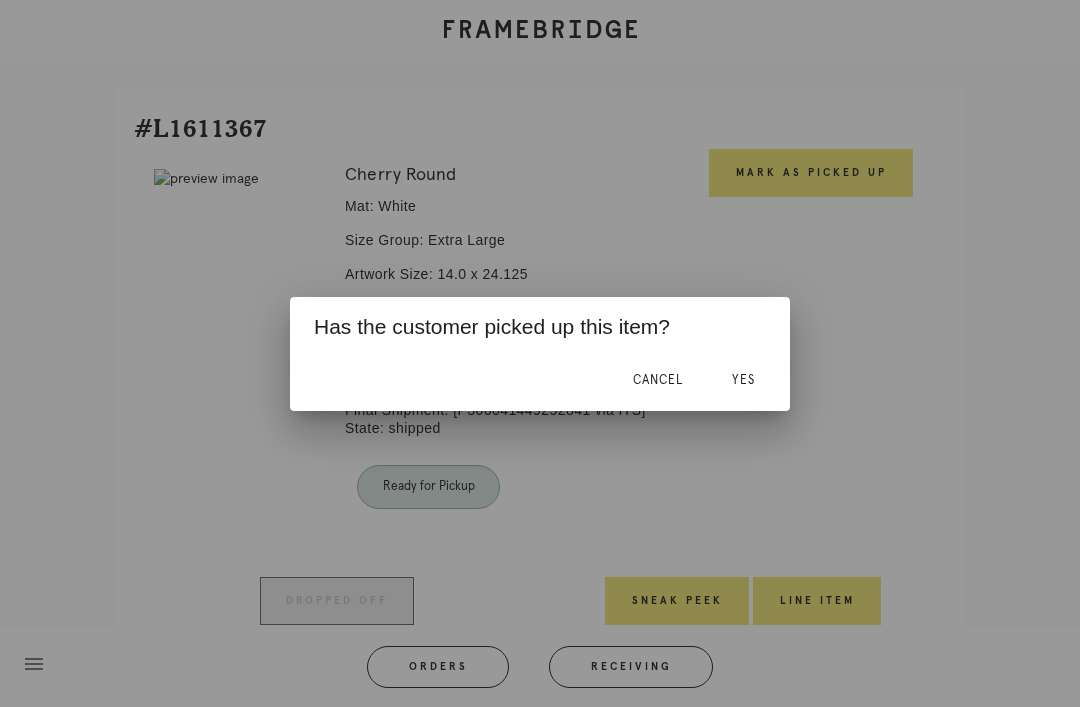 click on "Yes" at bounding box center [743, 381] 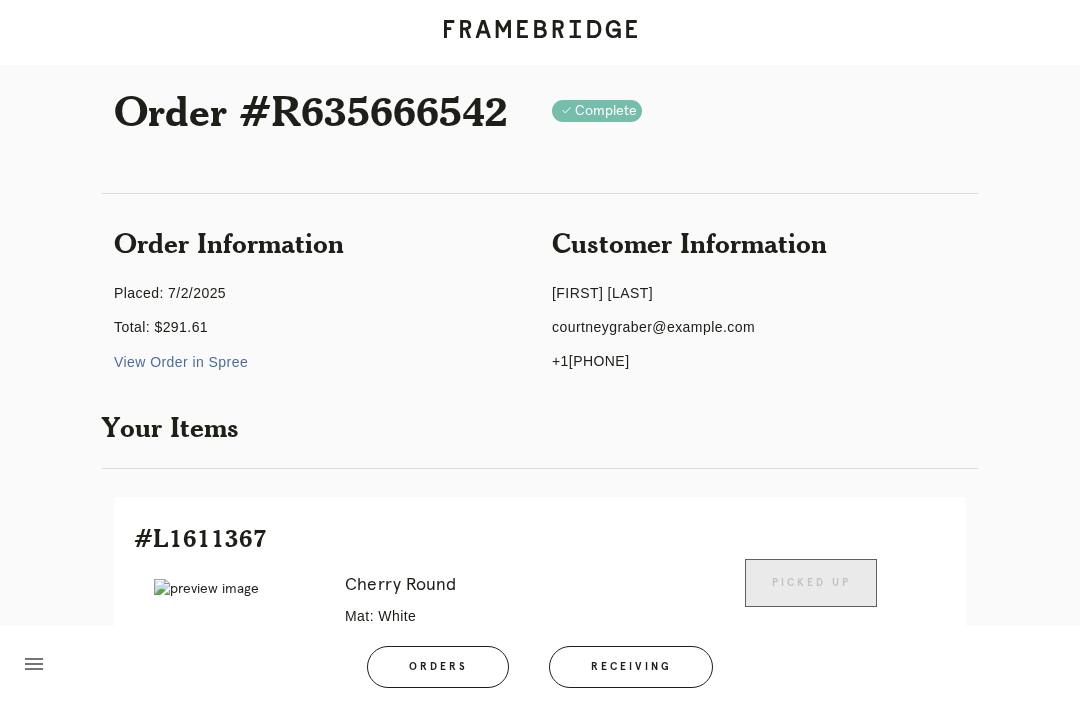 scroll, scrollTop: 0, scrollLeft: 0, axis: both 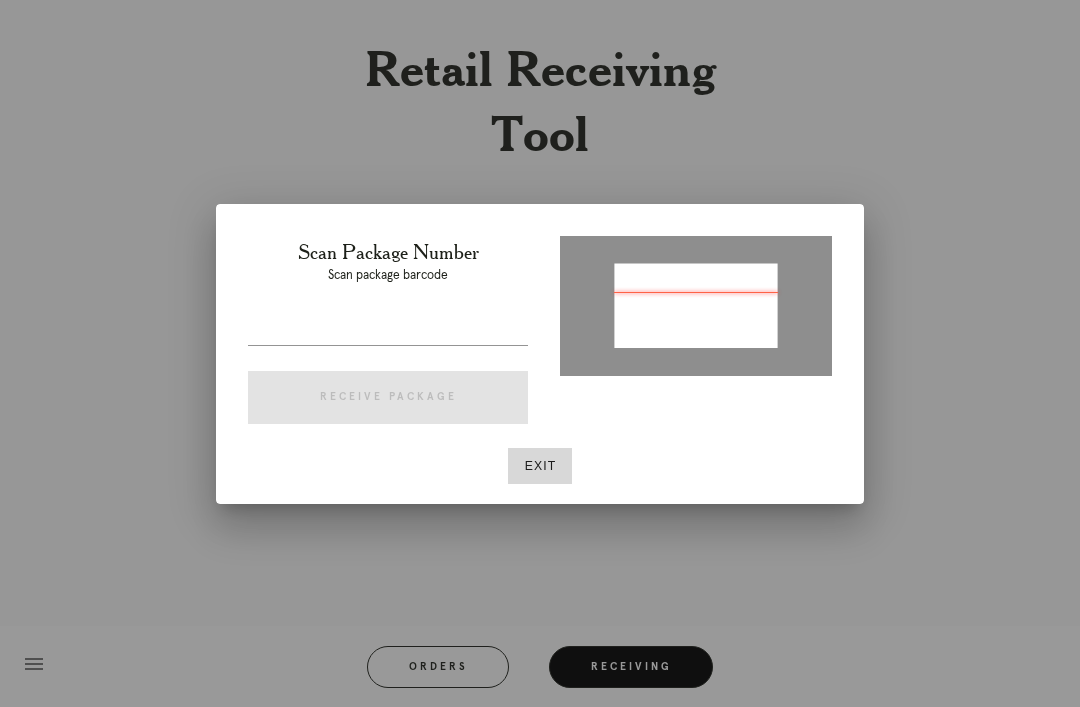 type on "P176612226197047" 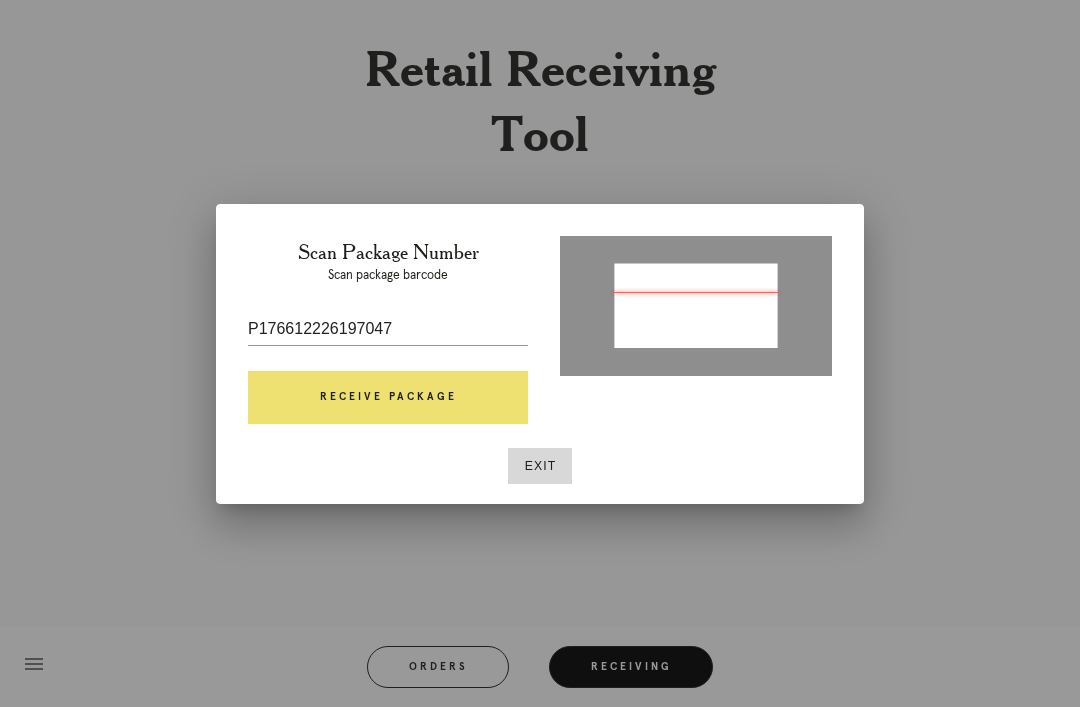 click on "Receive Package" at bounding box center [388, 398] 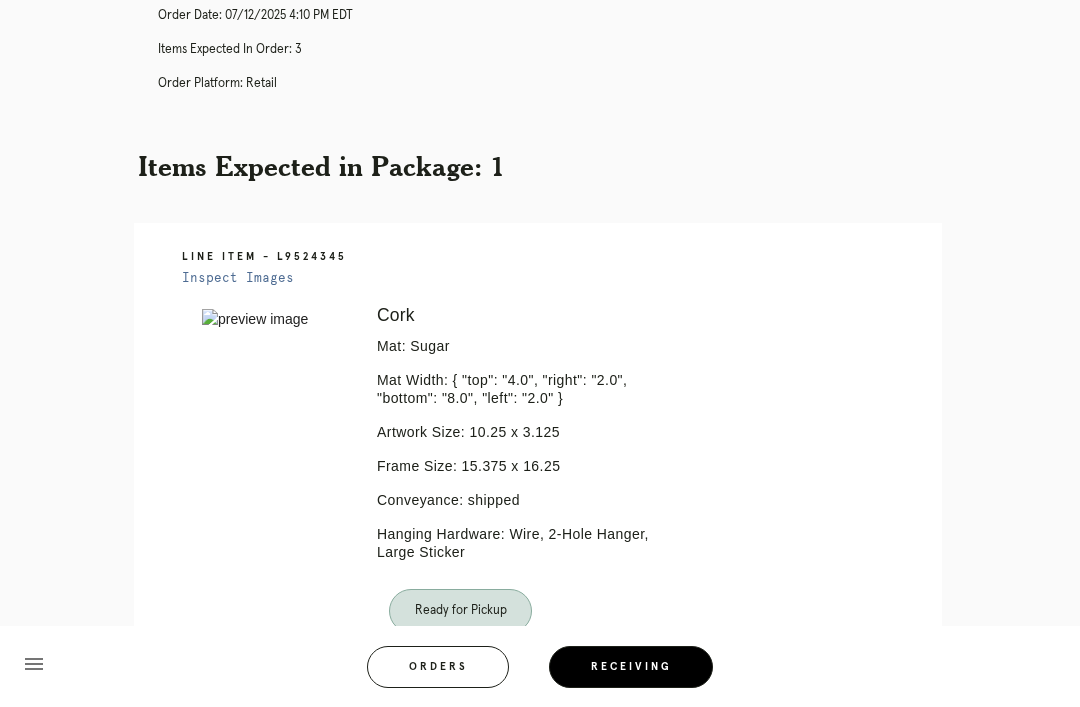 scroll, scrollTop: 0, scrollLeft: 0, axis: both 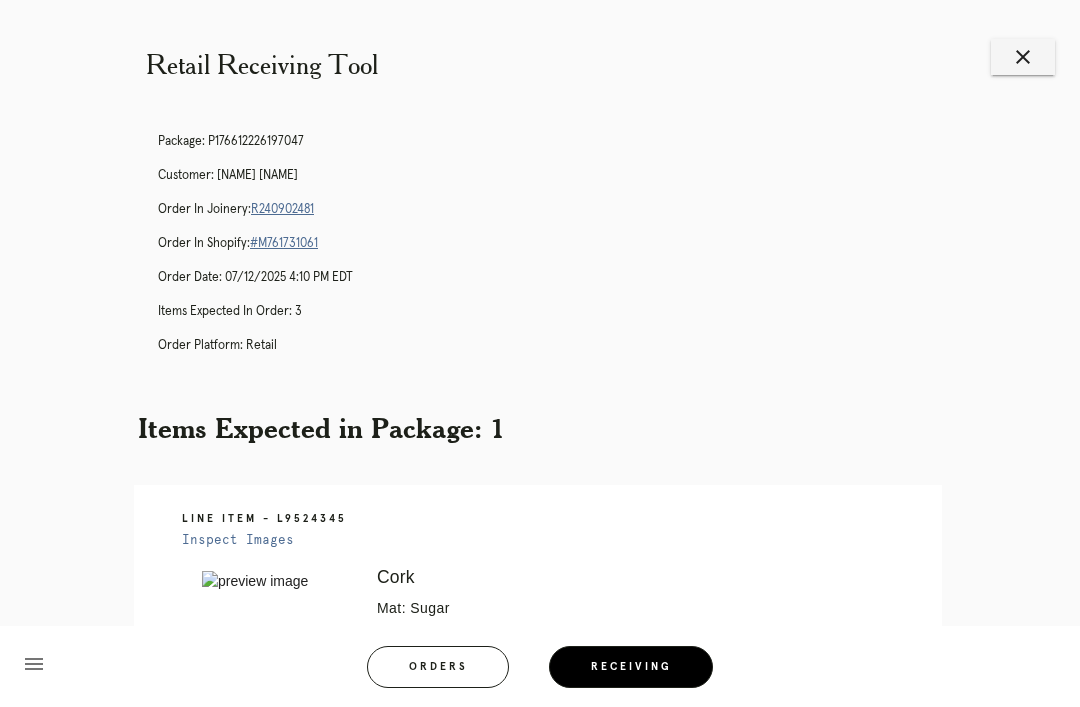 click on "Receiving" at bounding box center (631, 667) 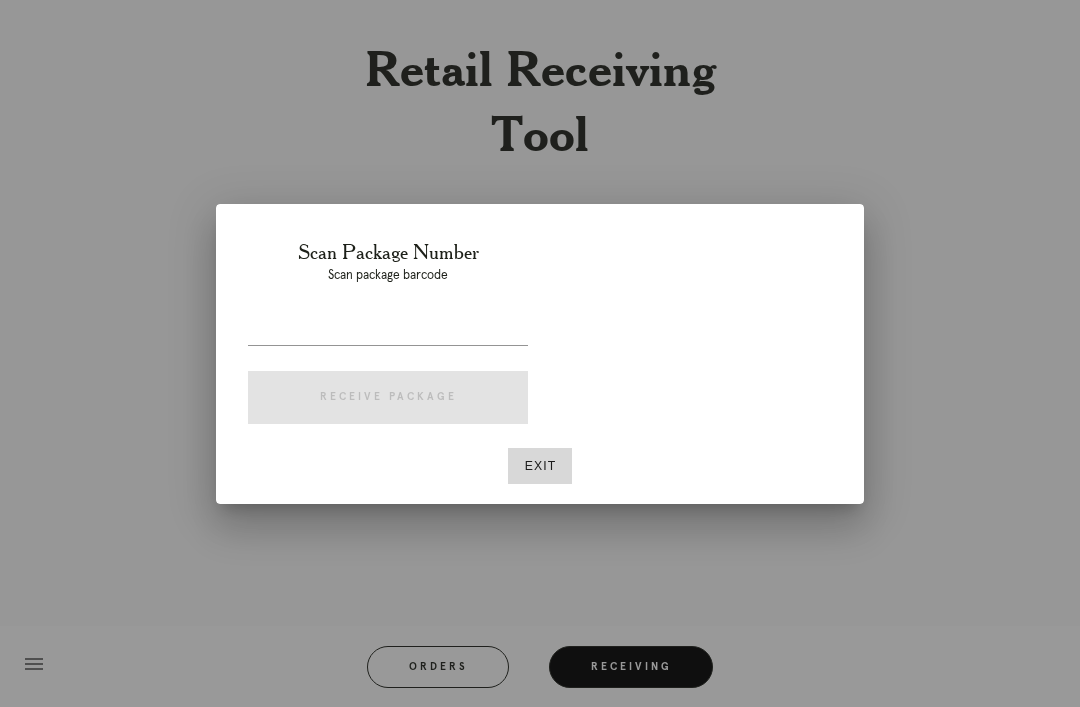 scroll, scrollTop: 0, scrollLeft: 0, axis: both 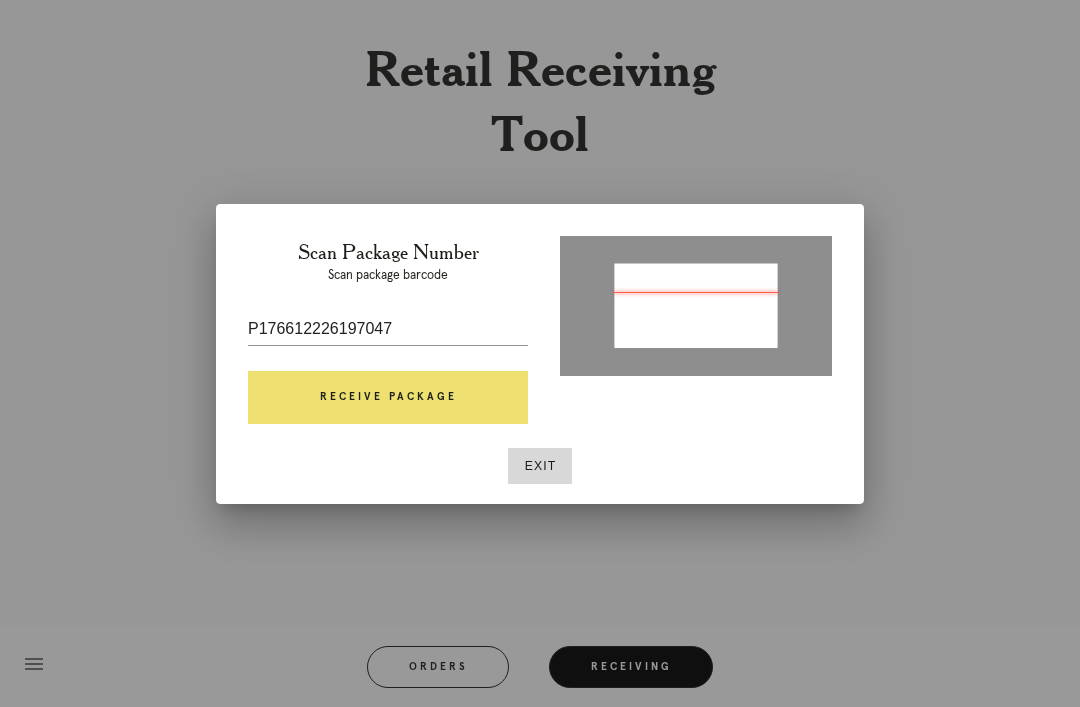click on "Receive Package" at bounding box center (388, 398) 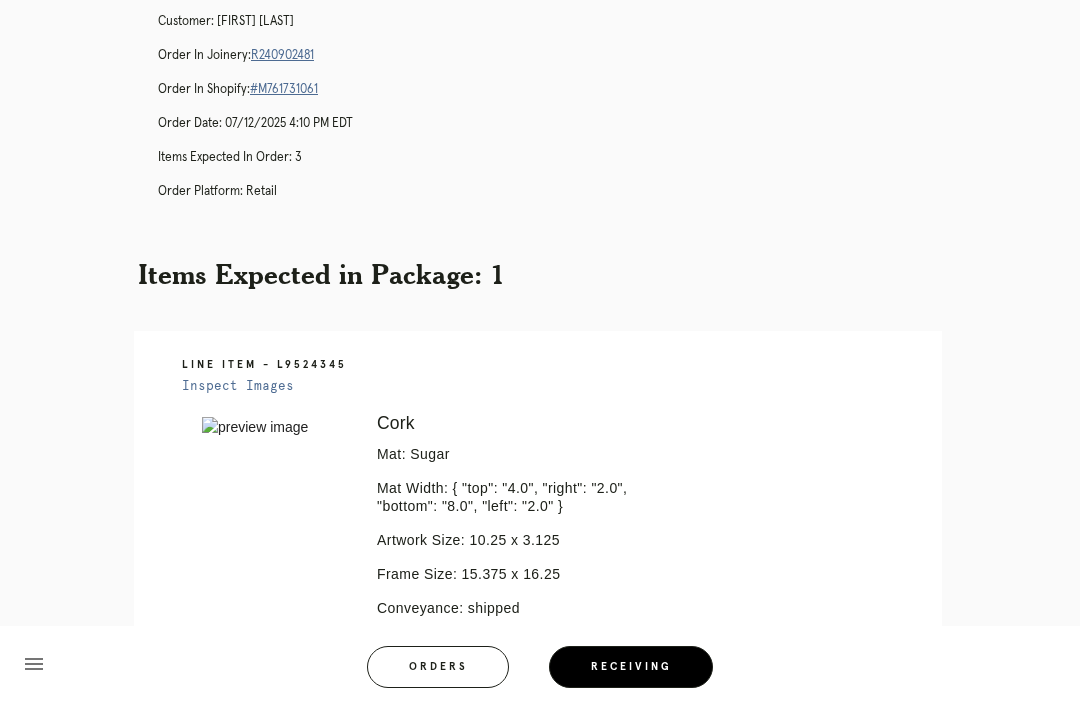 scroll, scrollTop: 0, scrollLeft: 0, axis: both 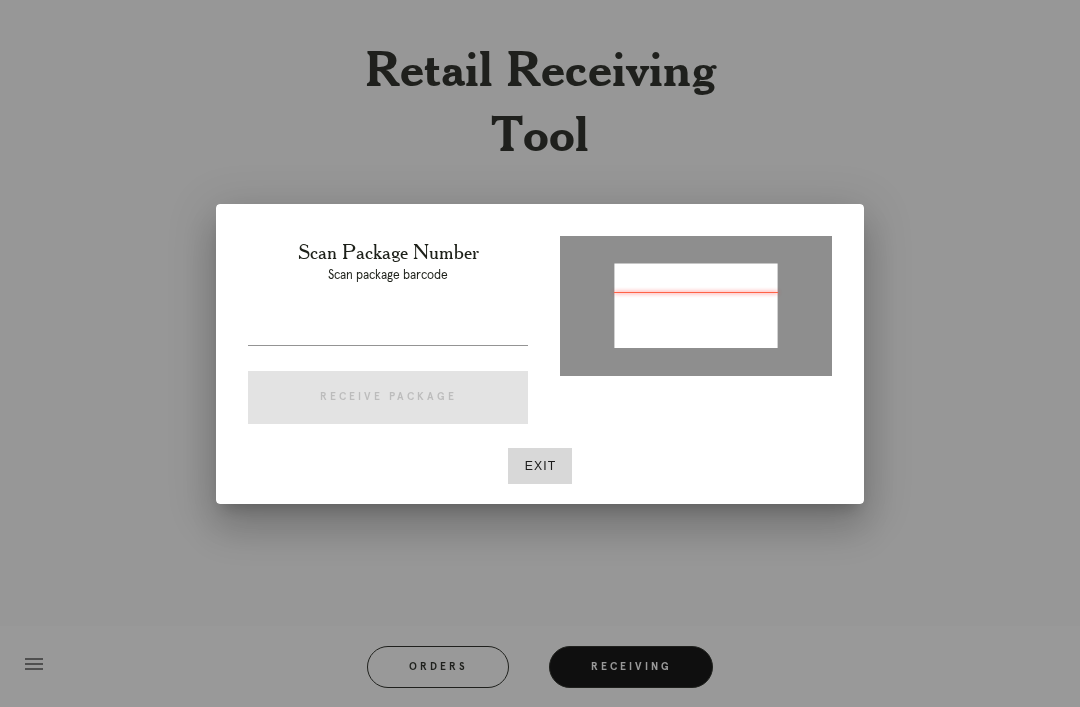 type on "P925833101281819" 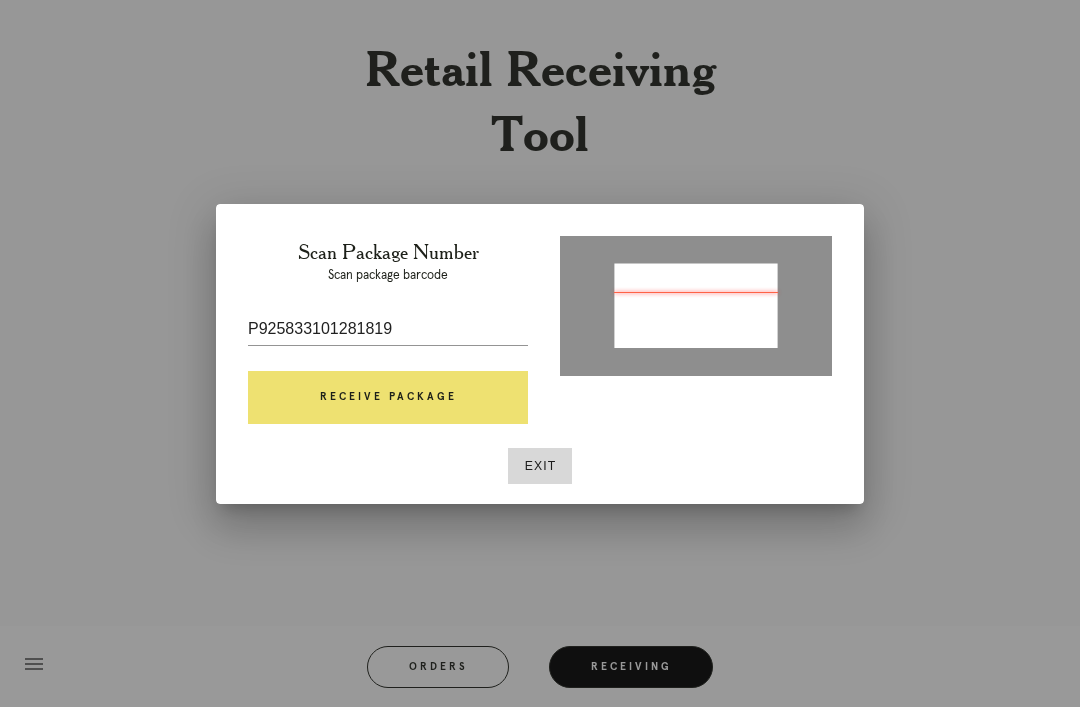 click on "Receive Package" at bounding box center [388, 398] 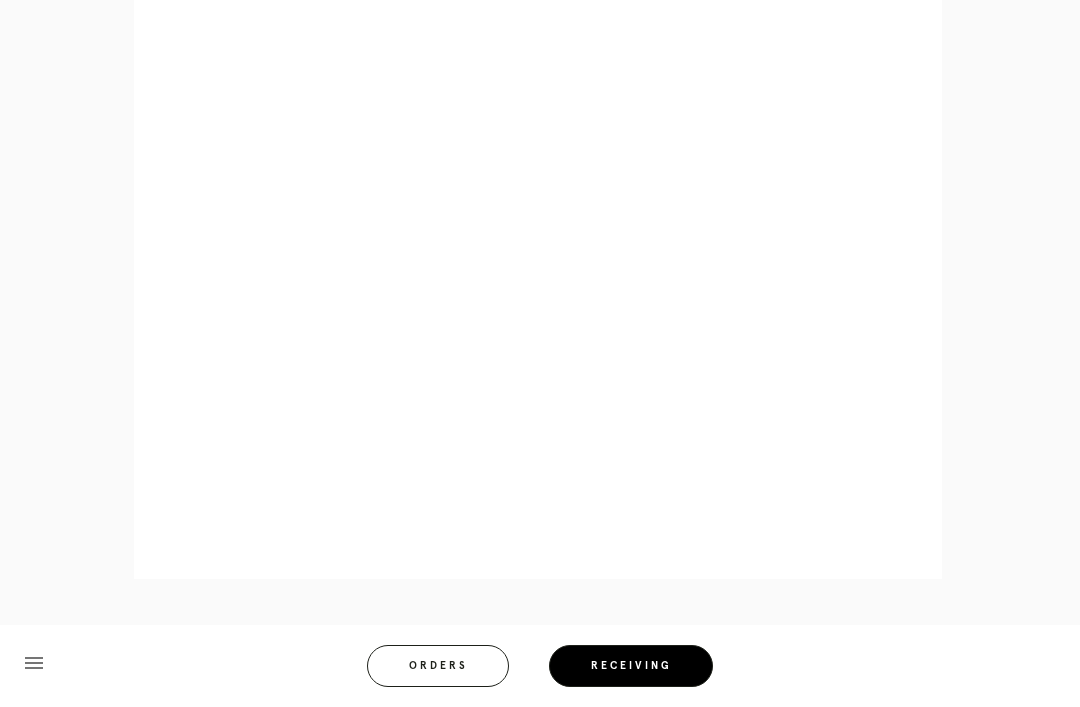 scroll, scrollTop: 992, scrollLeft: 0, axis: vertical 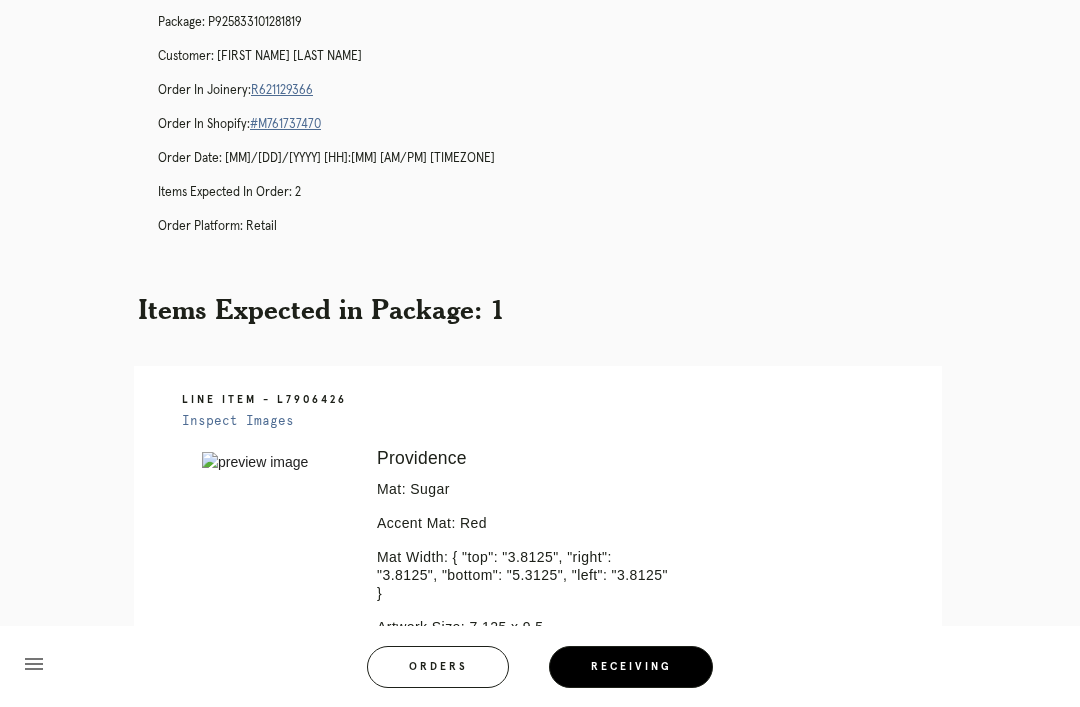 click on "R621129366" at bounding box center (282, 90) 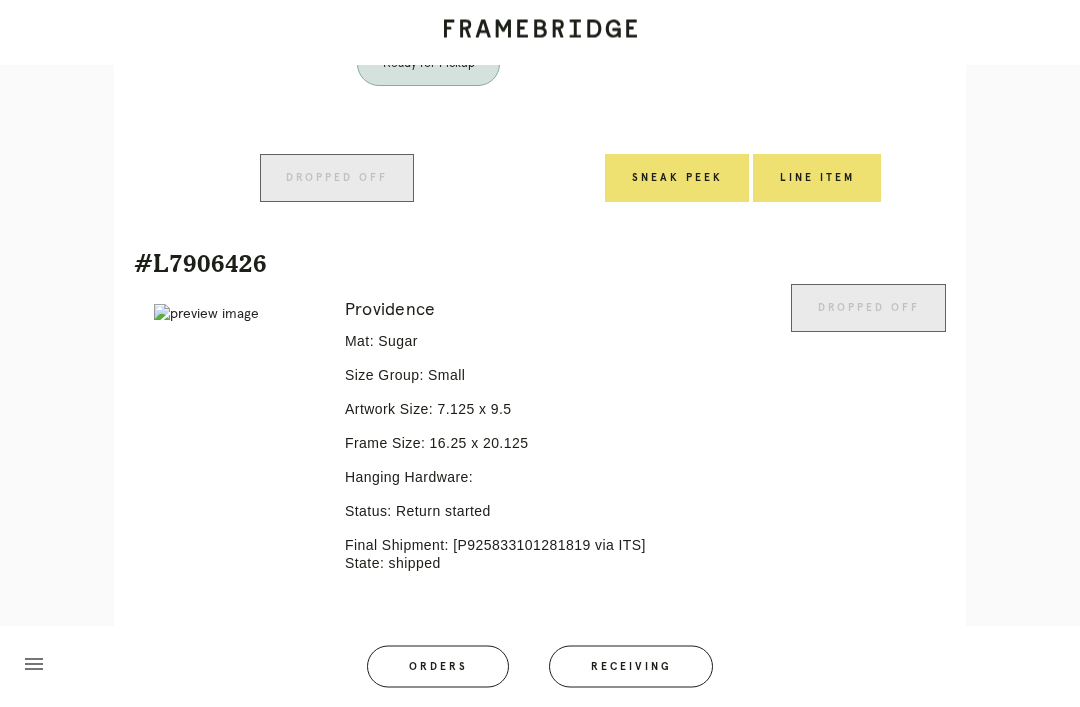 scroll, scrollTop: 938, scrollLeft: 0, axis: vertical 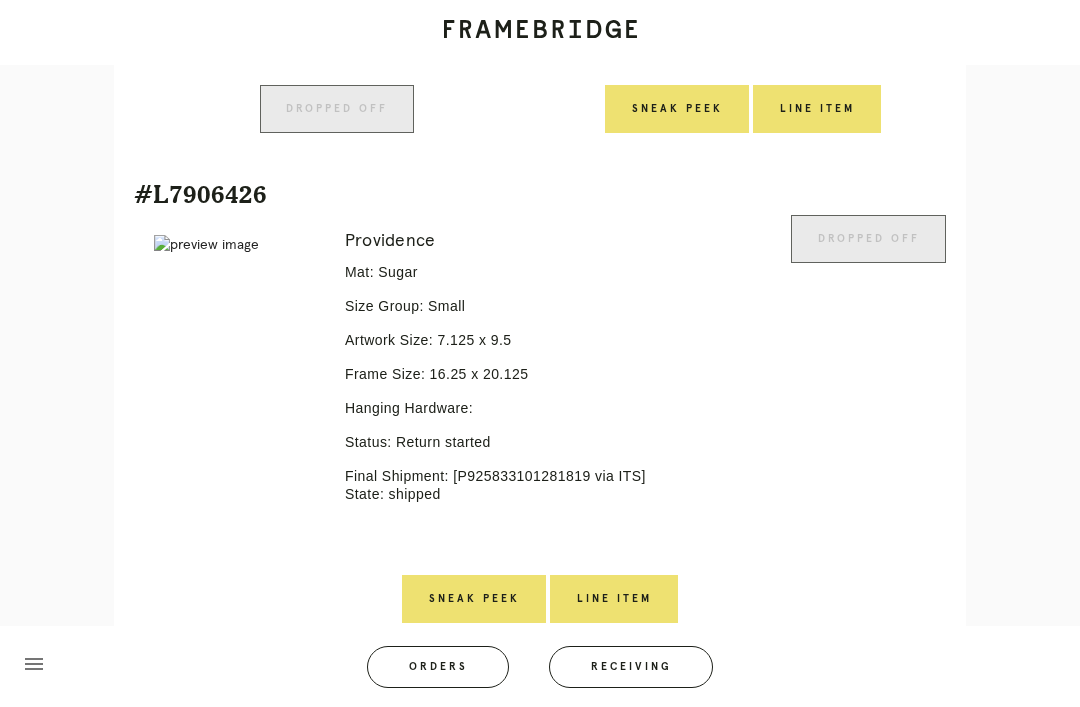 click on "Line Item" at bounding box center (614, 599) 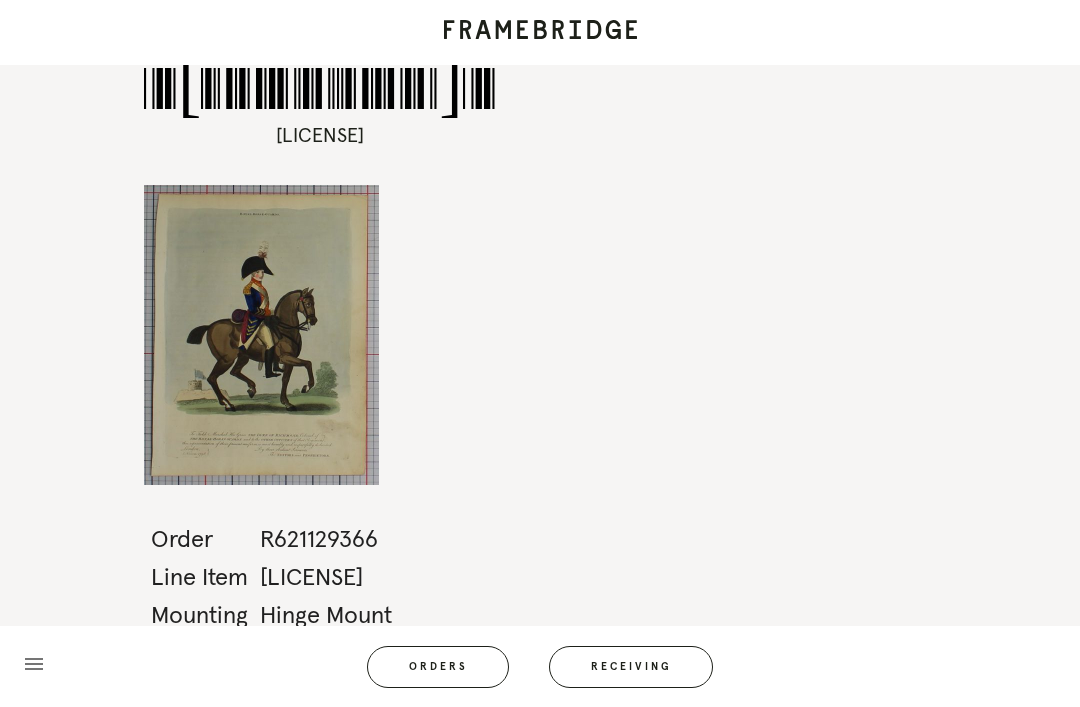 scroll, scrollTop: 64, scrollLeft: 0, axis: vertical 